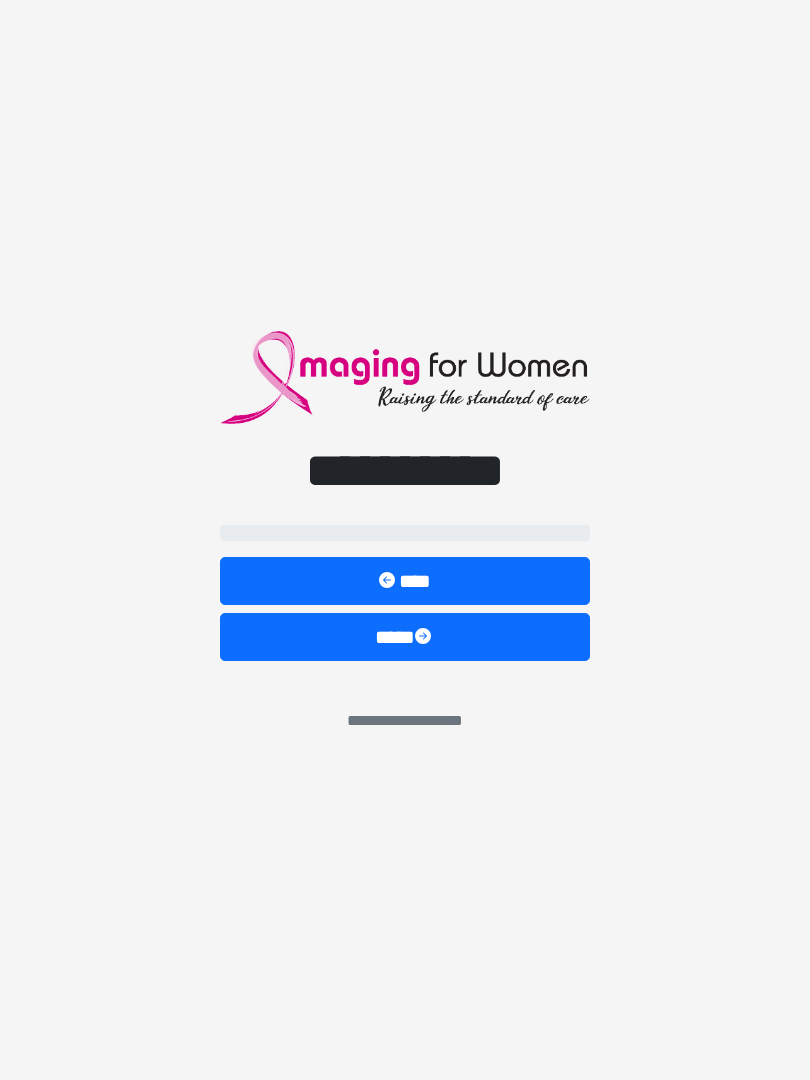 scroll, scrollTop: 0, scrollLeft: 0, axis: both 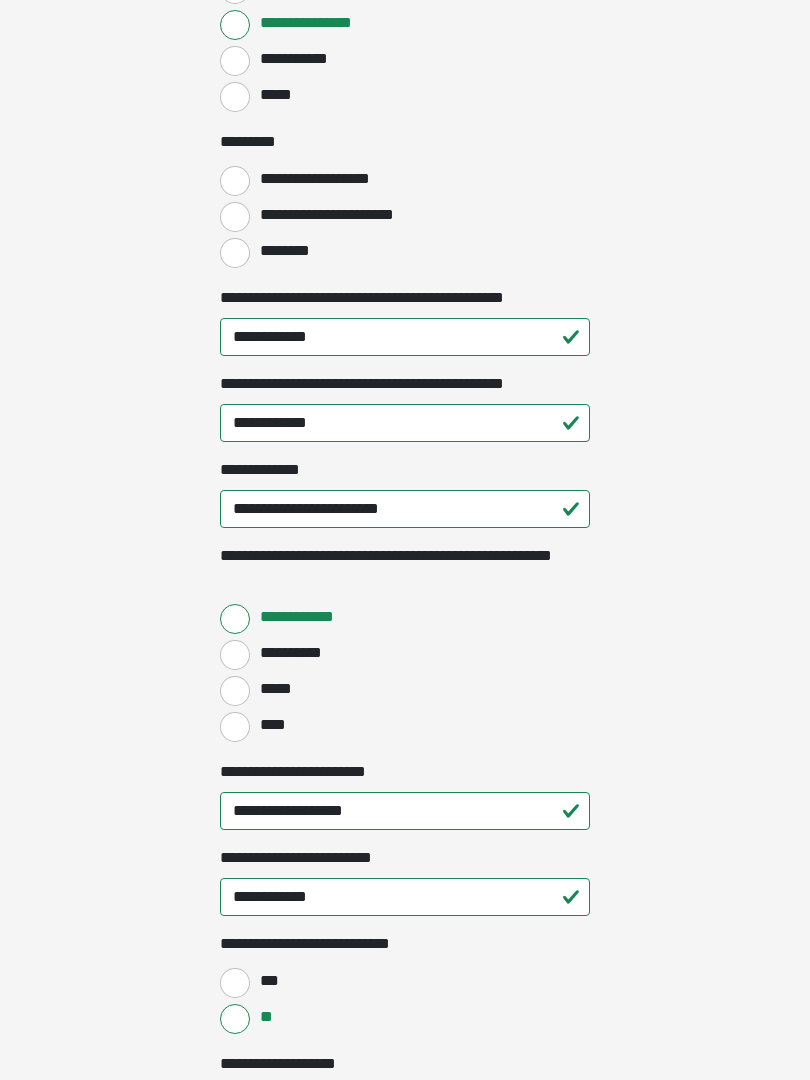 click on "********" at bounding box center (235, 253) 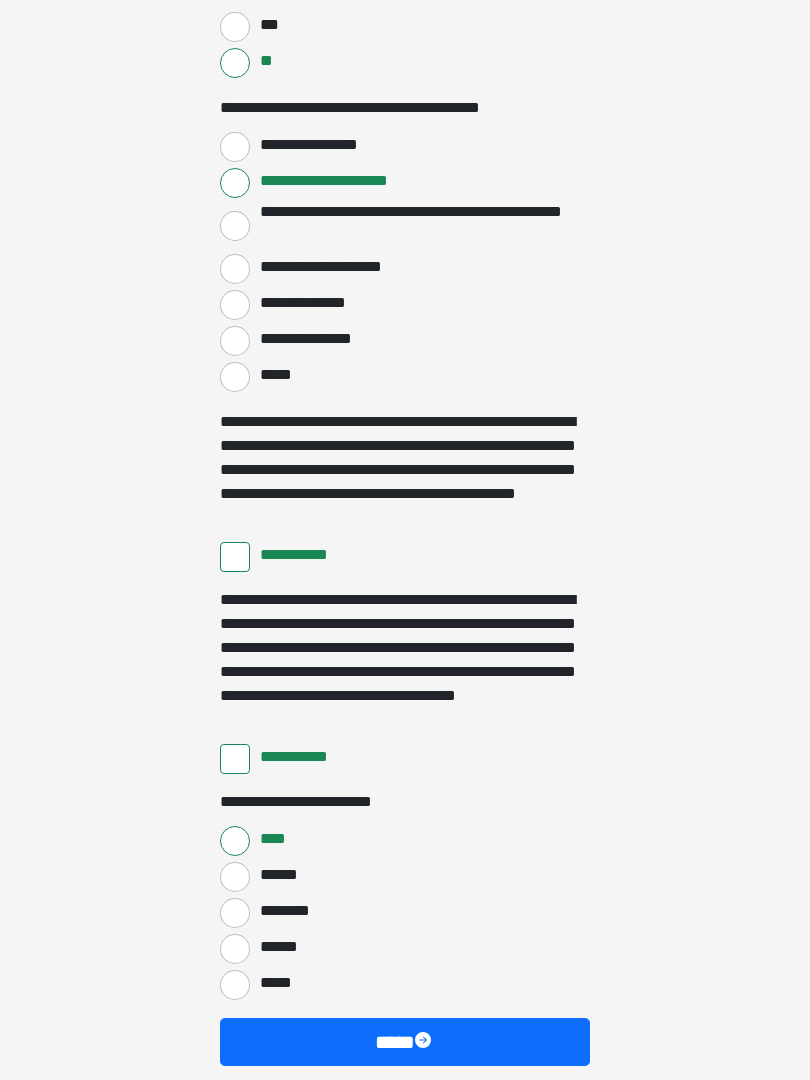 scroll, scrollTop: 3397, scrollLeft: 0, axis: vertical 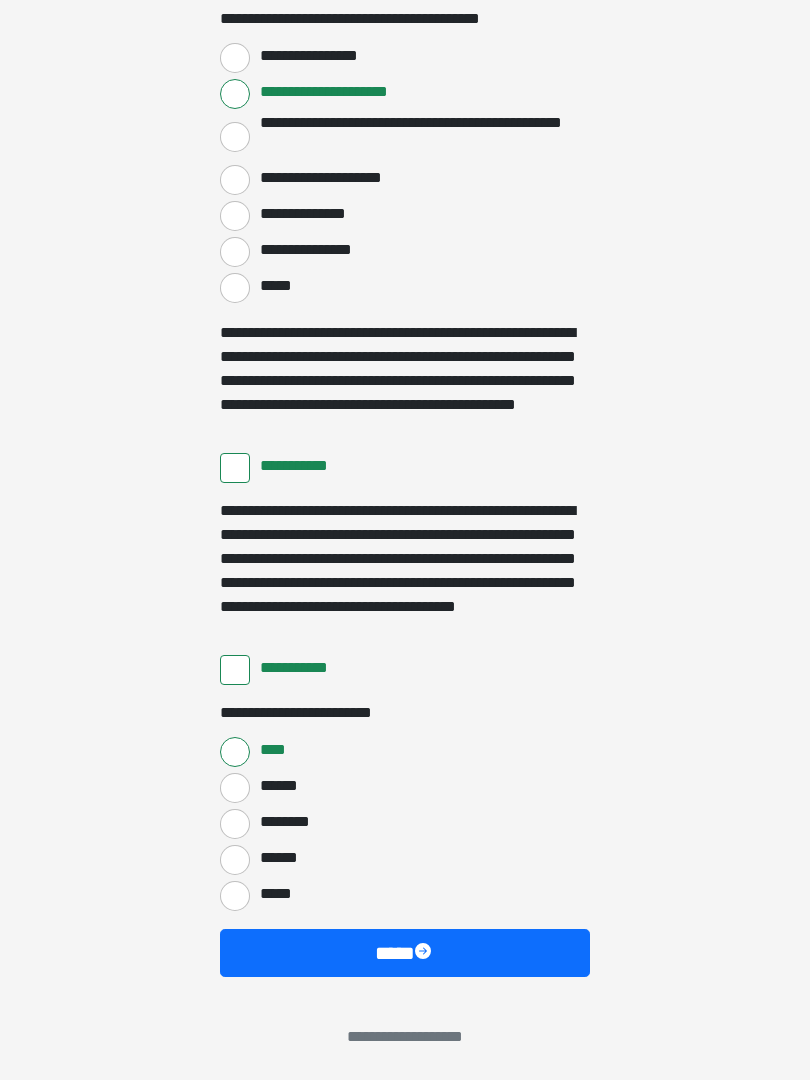 click on "****" at bounding box center (405, 953) 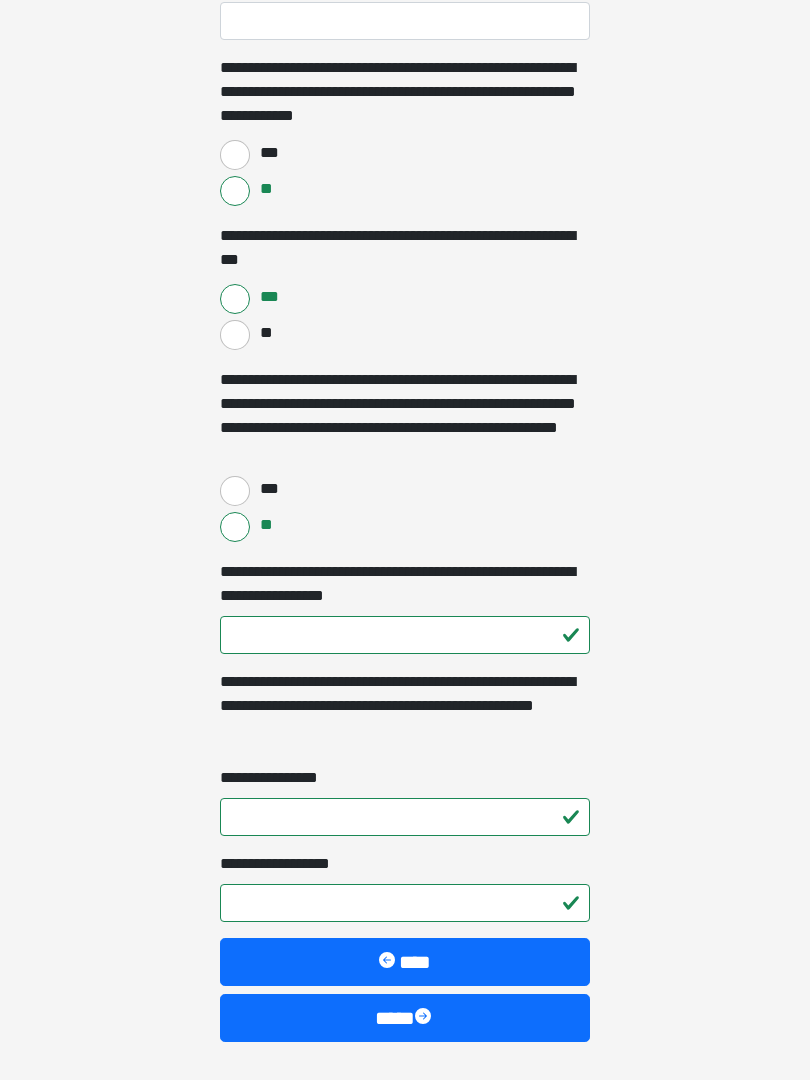 scroll, scrollTop: 3599, scrollLeft: 0, axis: vertical 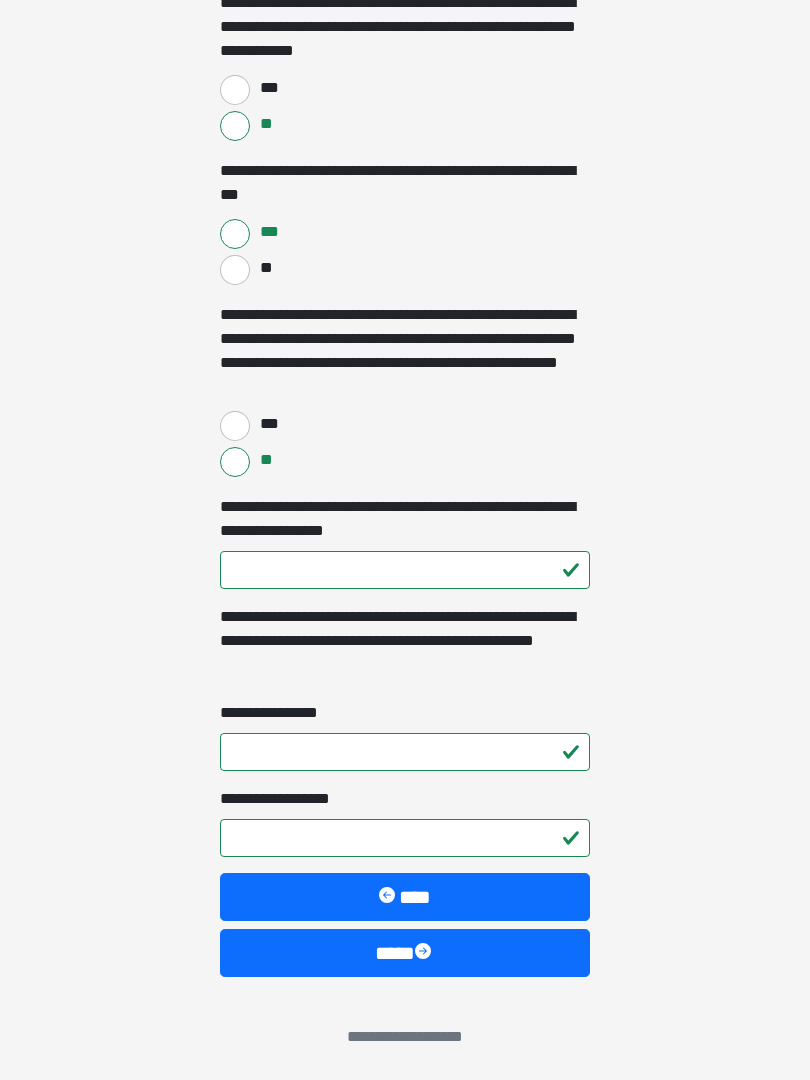 click on "****" at bounding box center [405, 953] 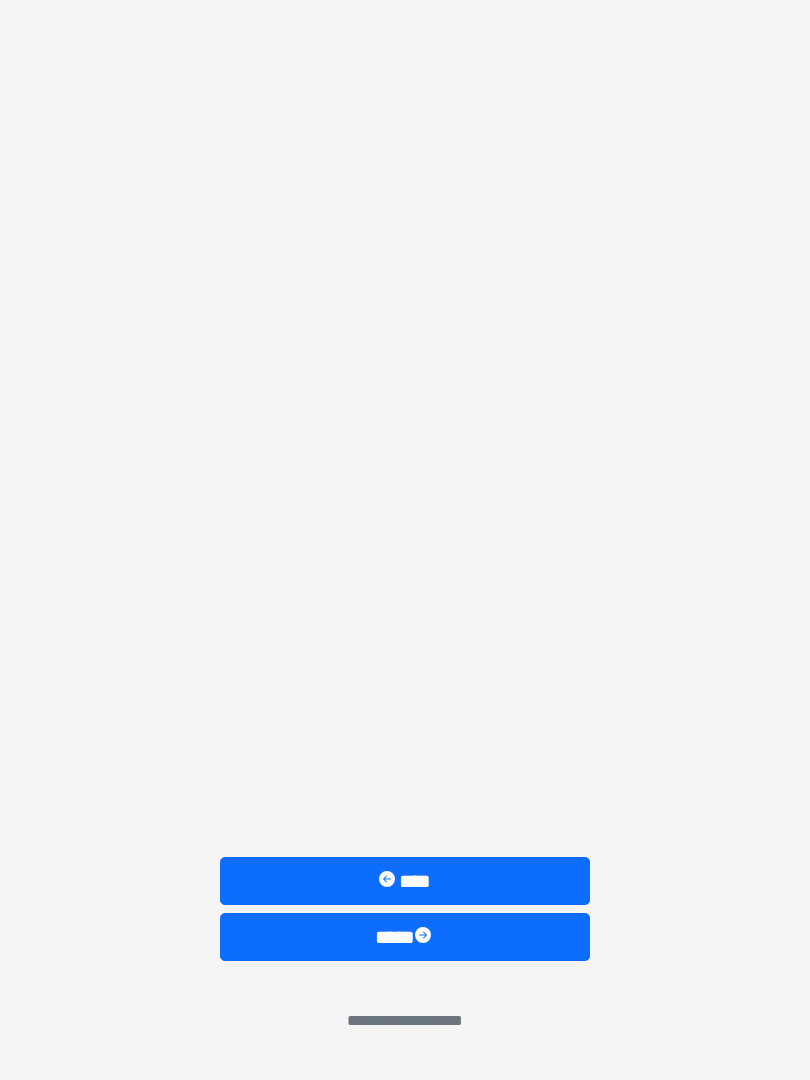 scroll, scrollTop: 0, scrollLeft: 0, axis: both 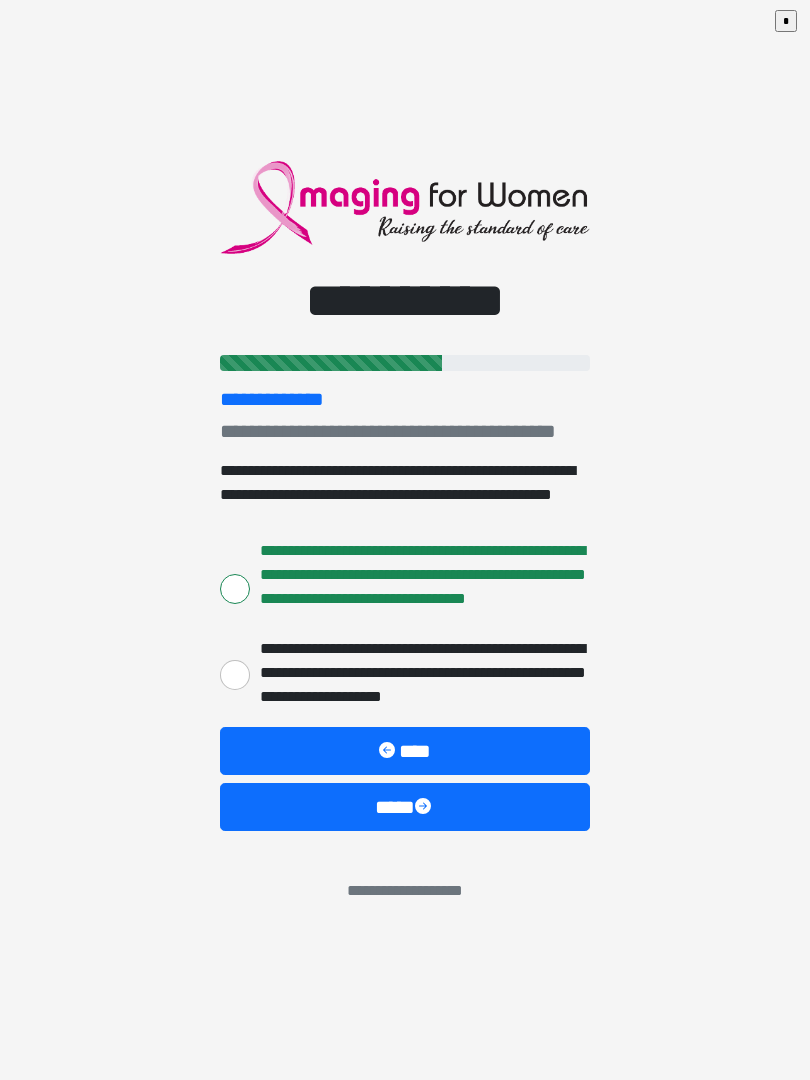 click on "****" at bounding box center [405, 807] 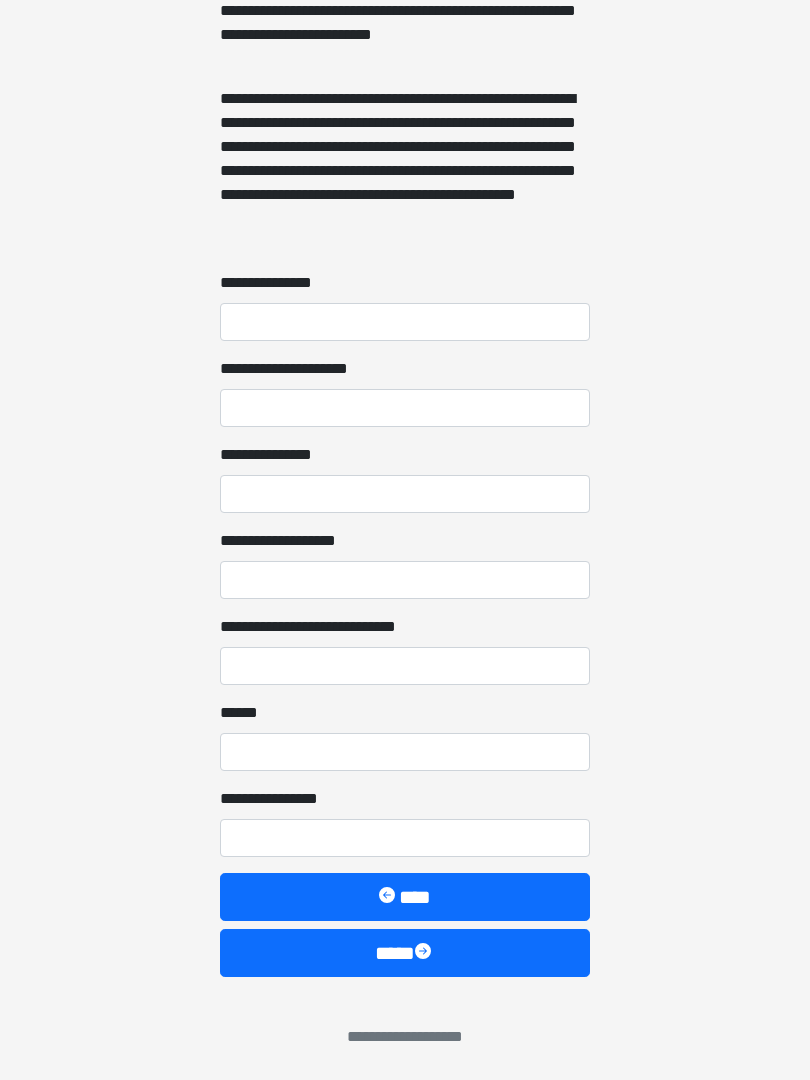 scroll, scrollTop: 1467, scrollLeft: 0, axis: vertical 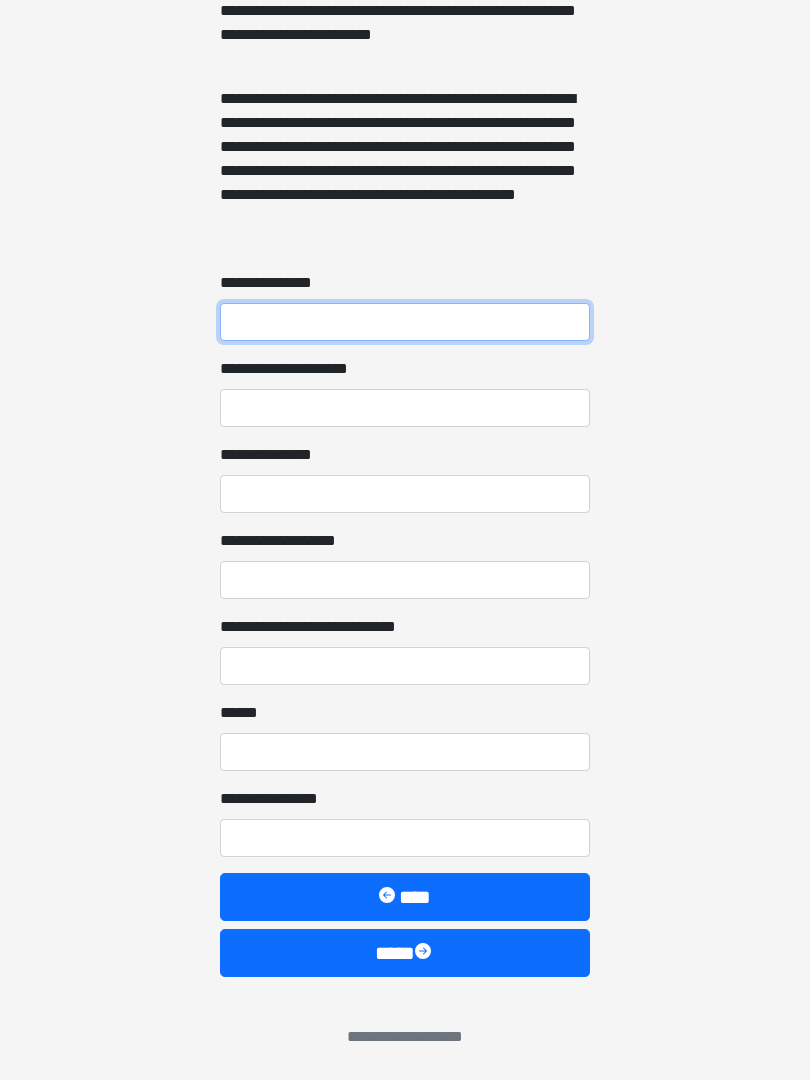 click on "**********" at bounding box center (405, 322) 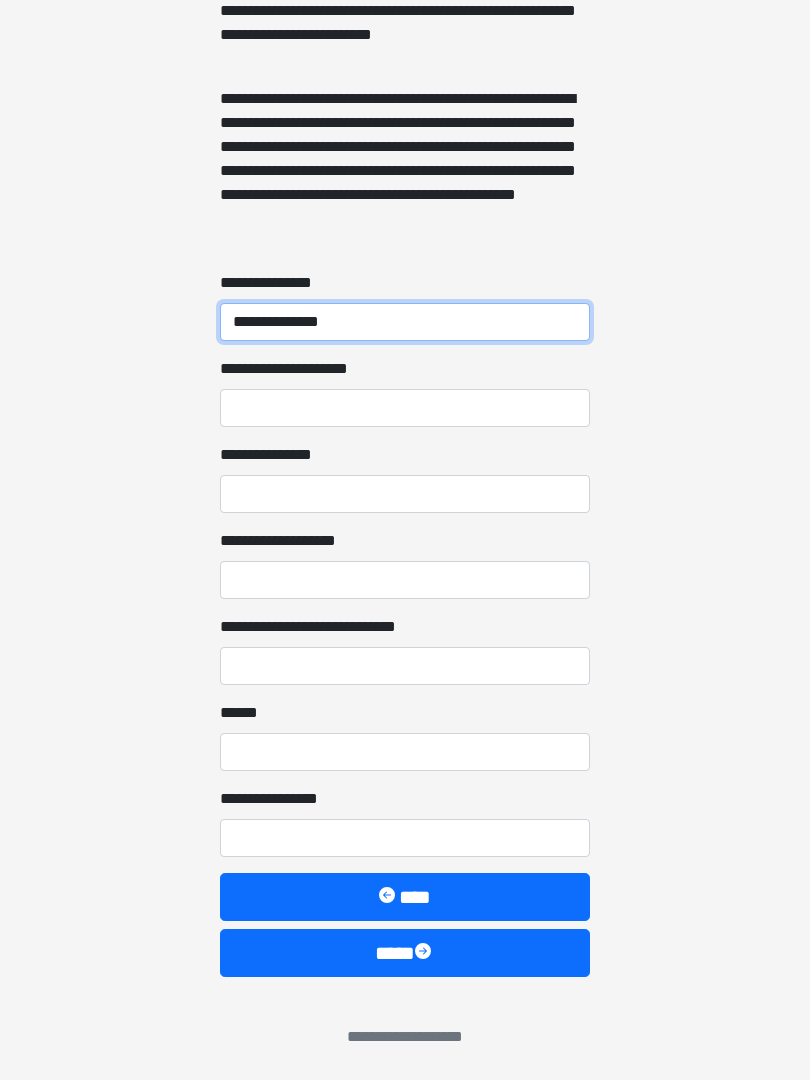 type on "**********" 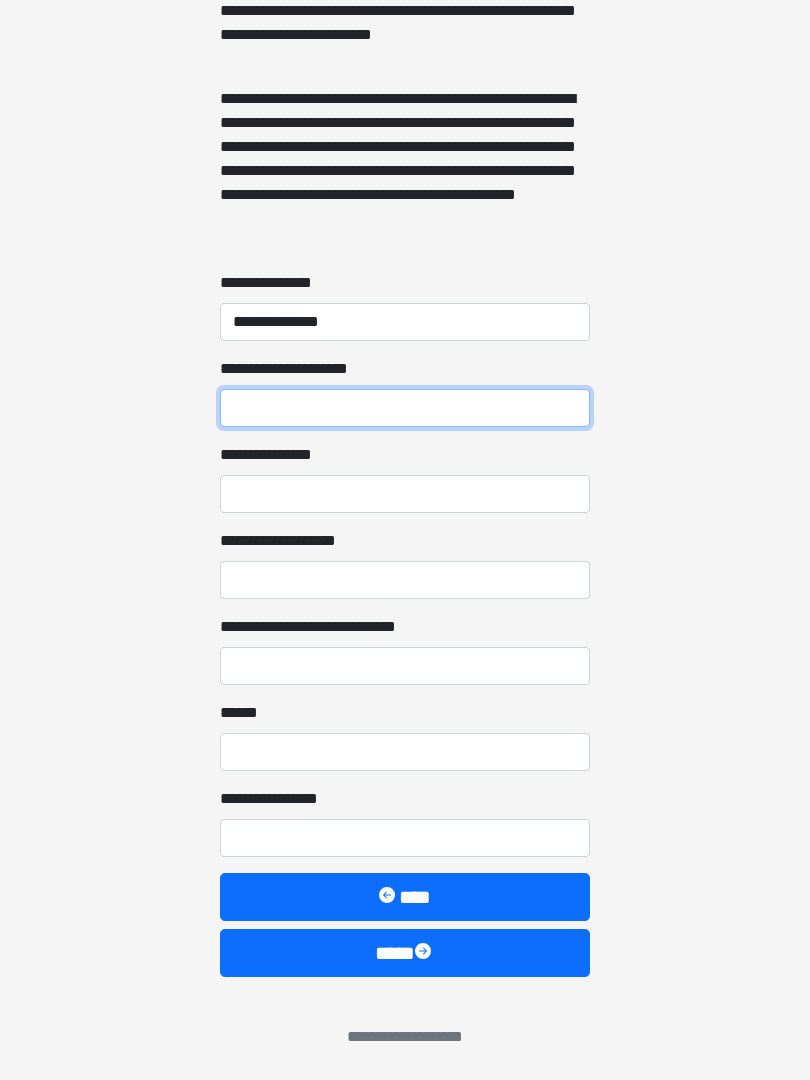 click on "**********" at bounding box center (405, 408) 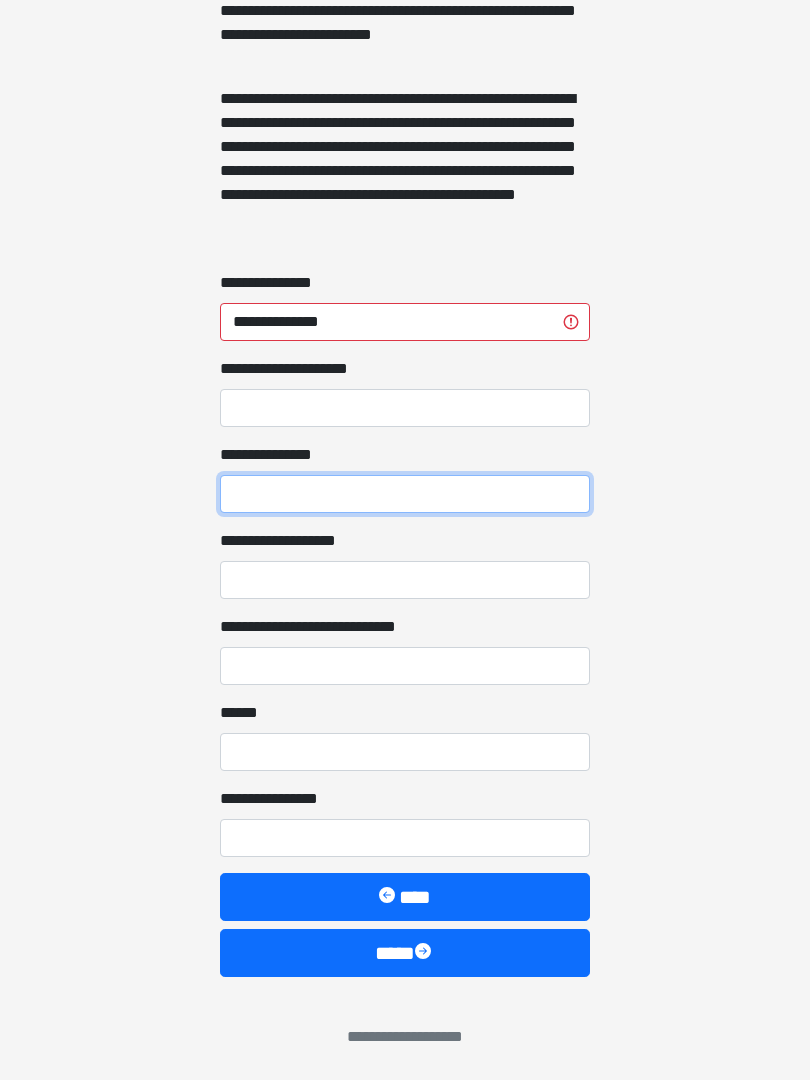 click on "**********" at bounding box center (405, 494) 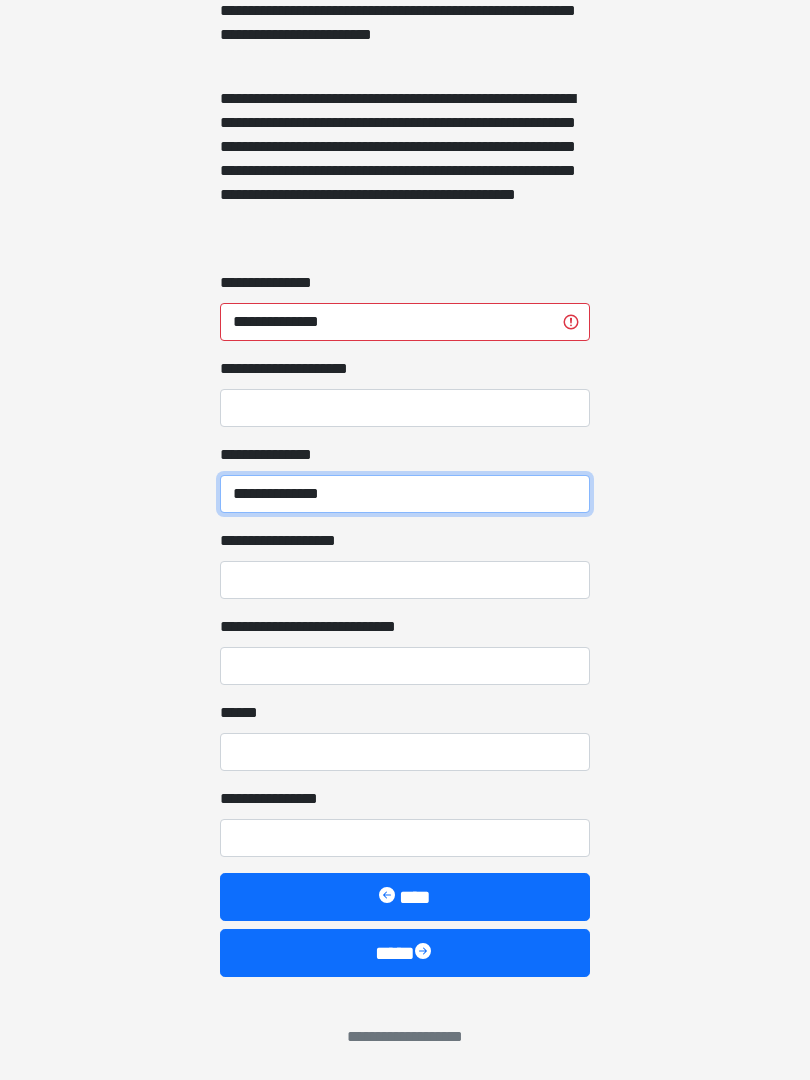 type on "**********" 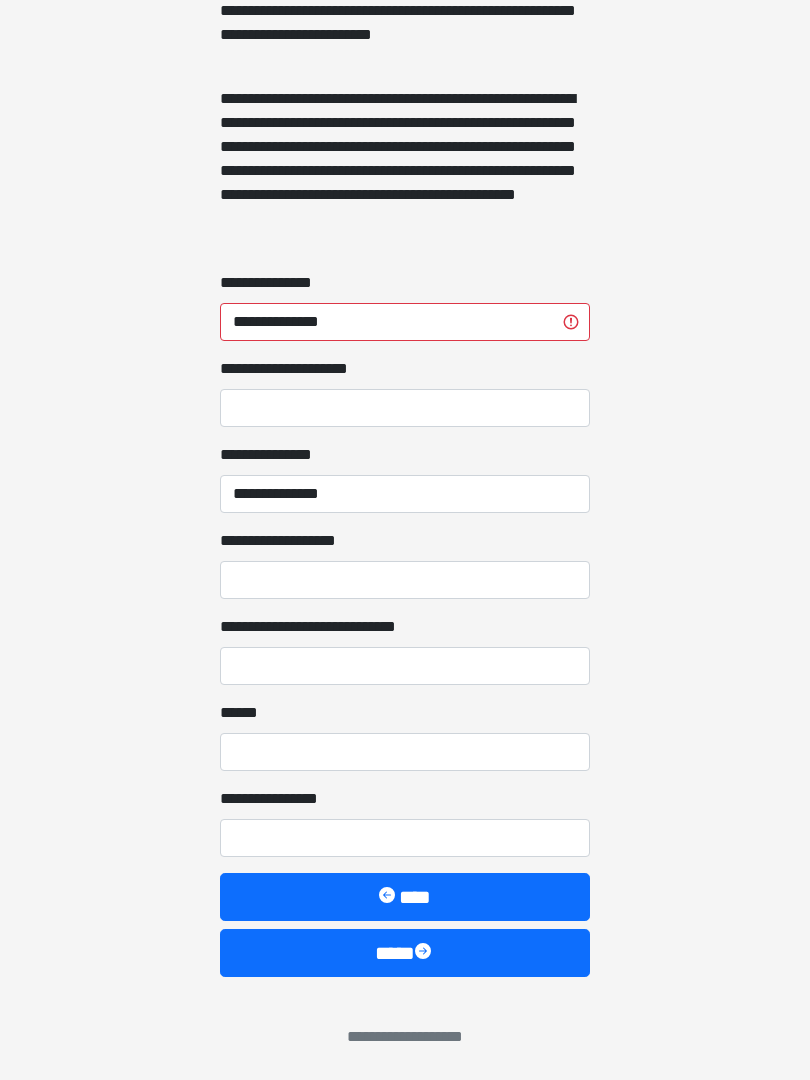 click on "**********" at bounding box center (405, 580) 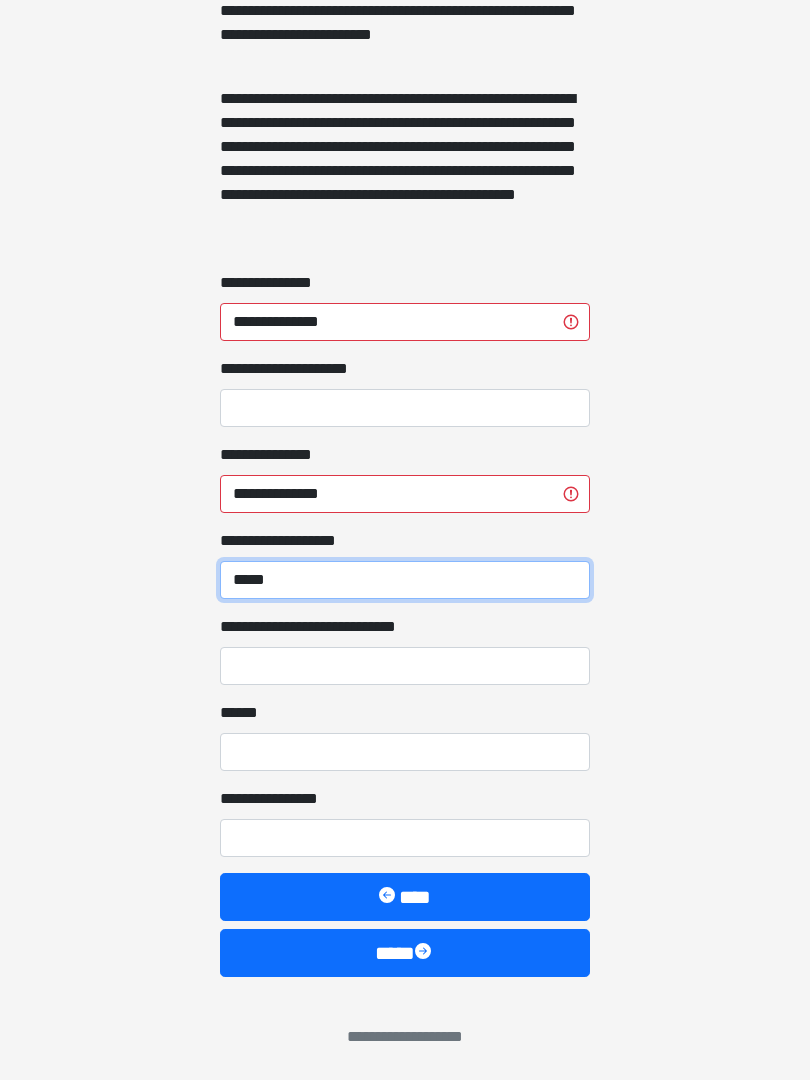 type on "*****" 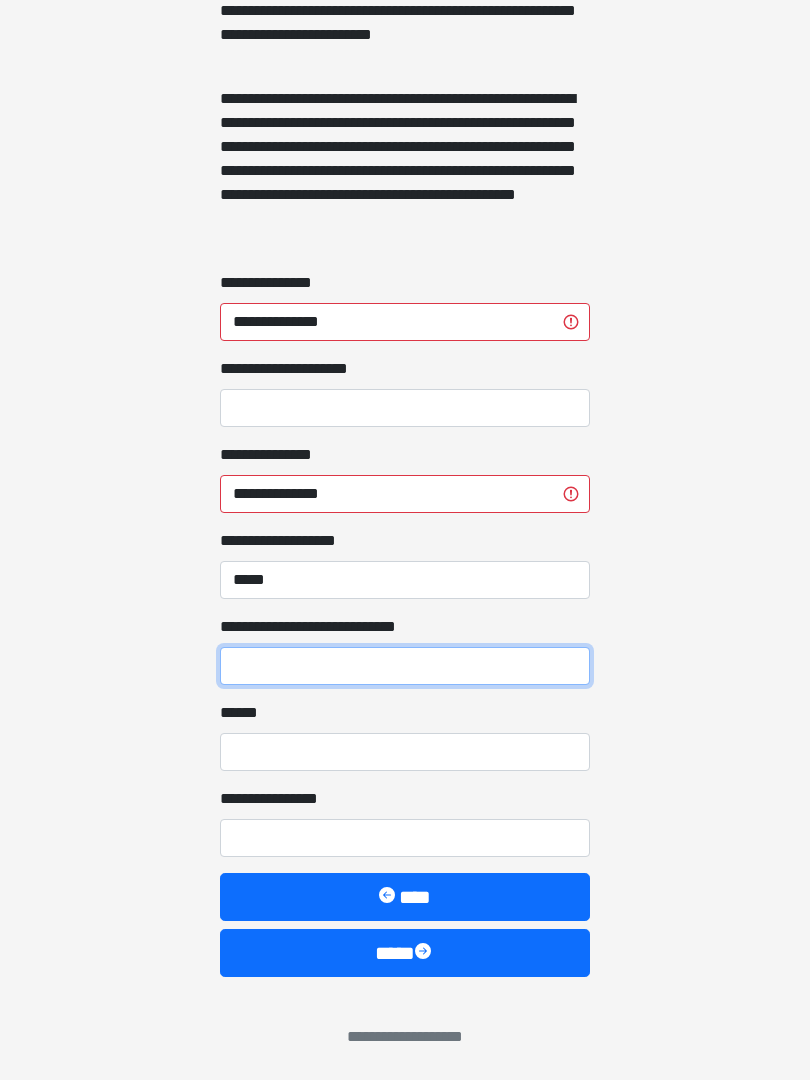 click on "**********" at bounding box center [405, 666] 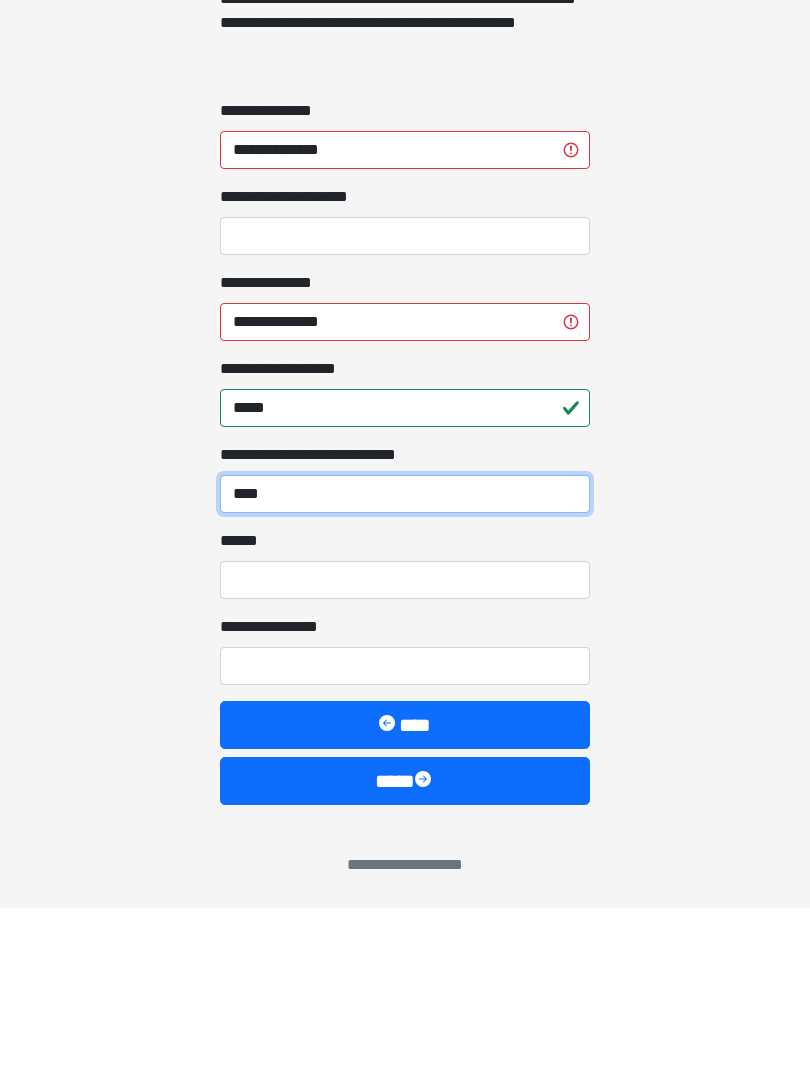 type on "****" 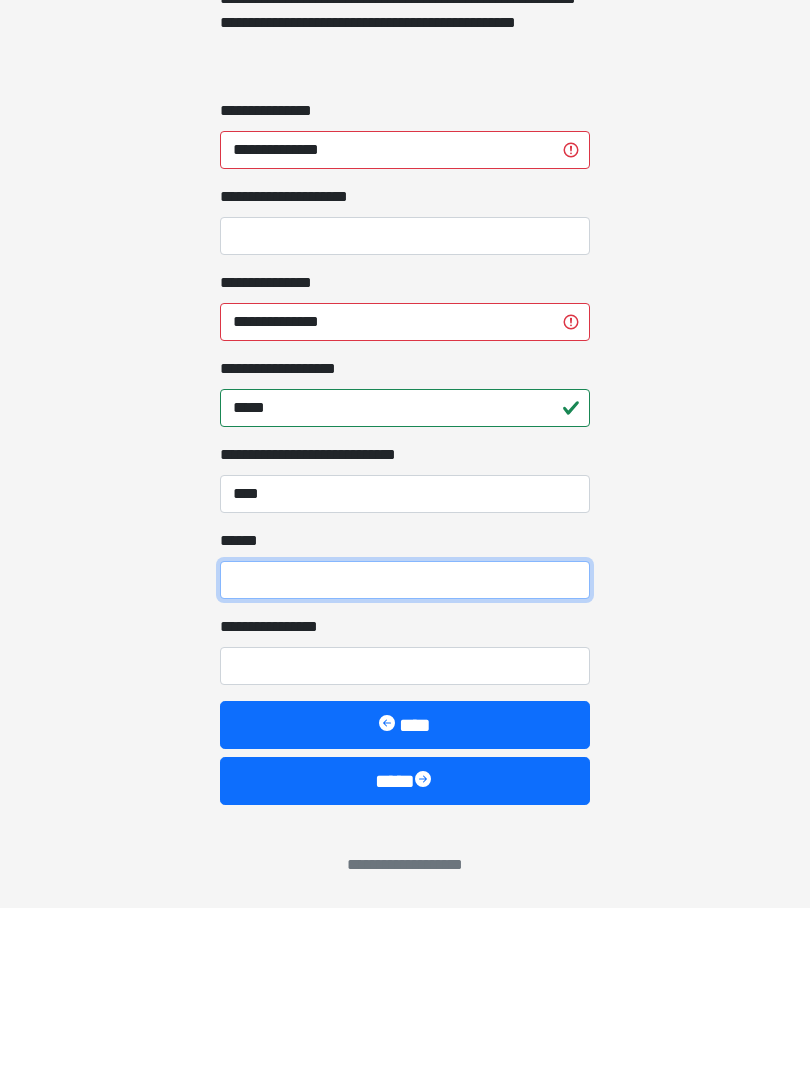 click on "**** *" at bounding box center [405, 752] 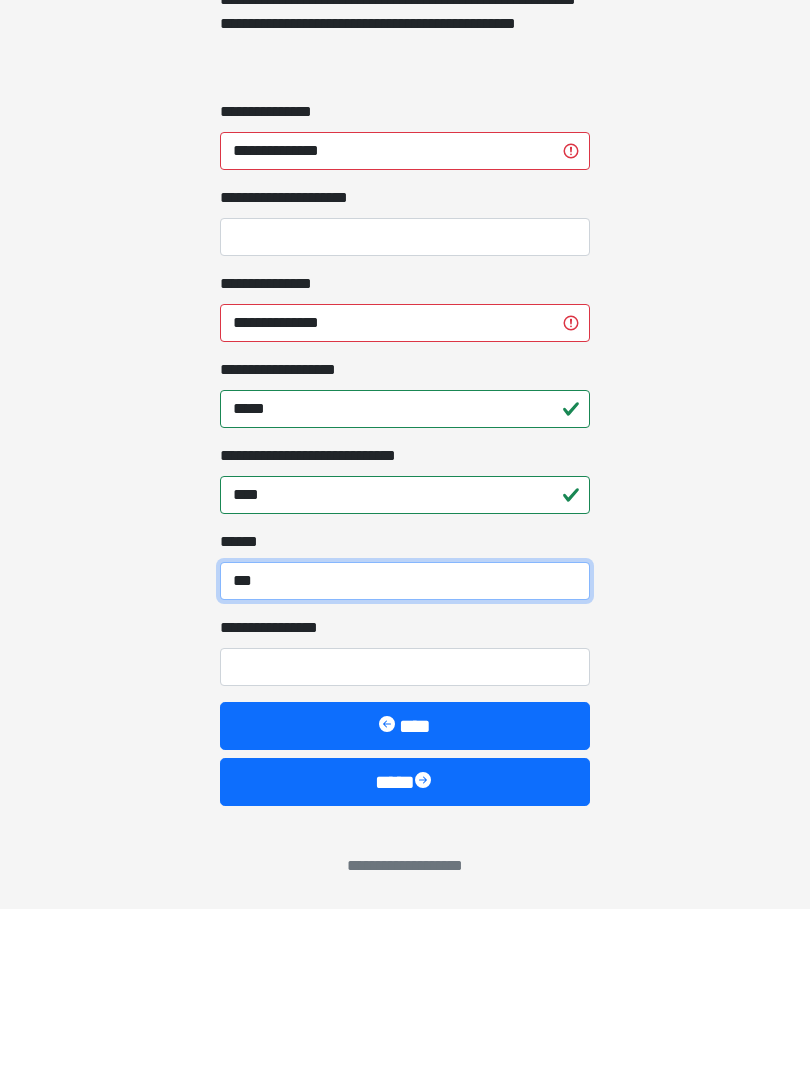 type on "***" 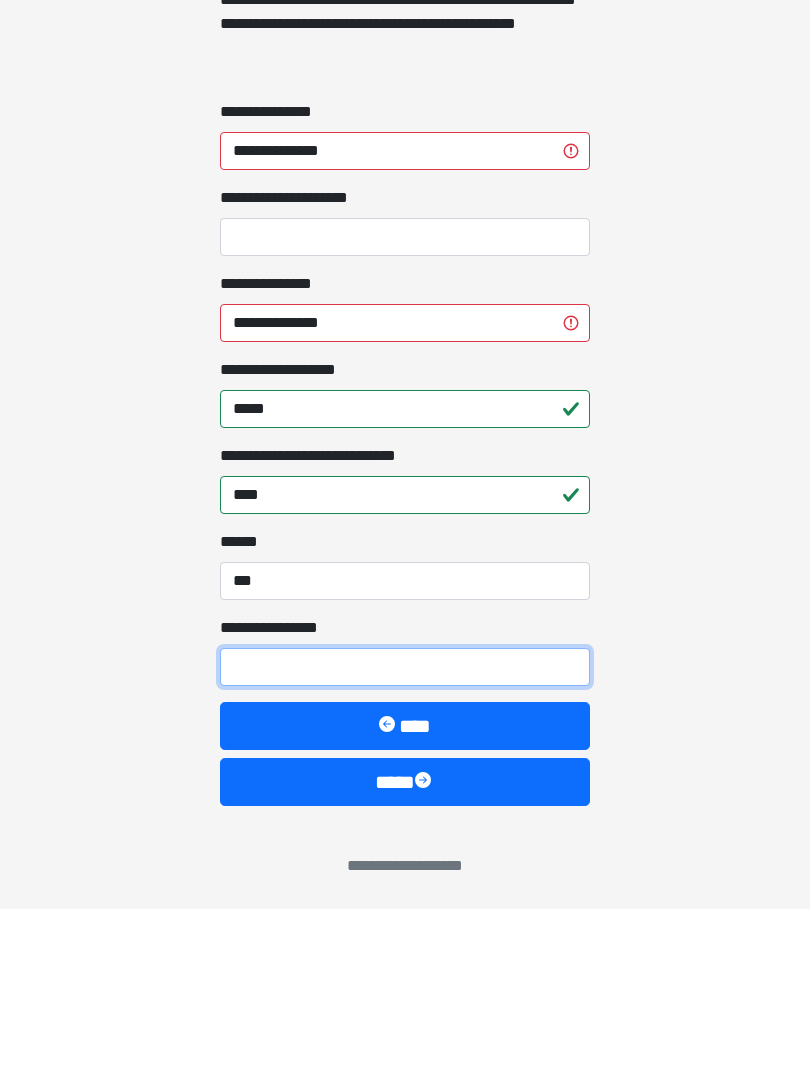 click on "**********" at bounding box center (405, 838) 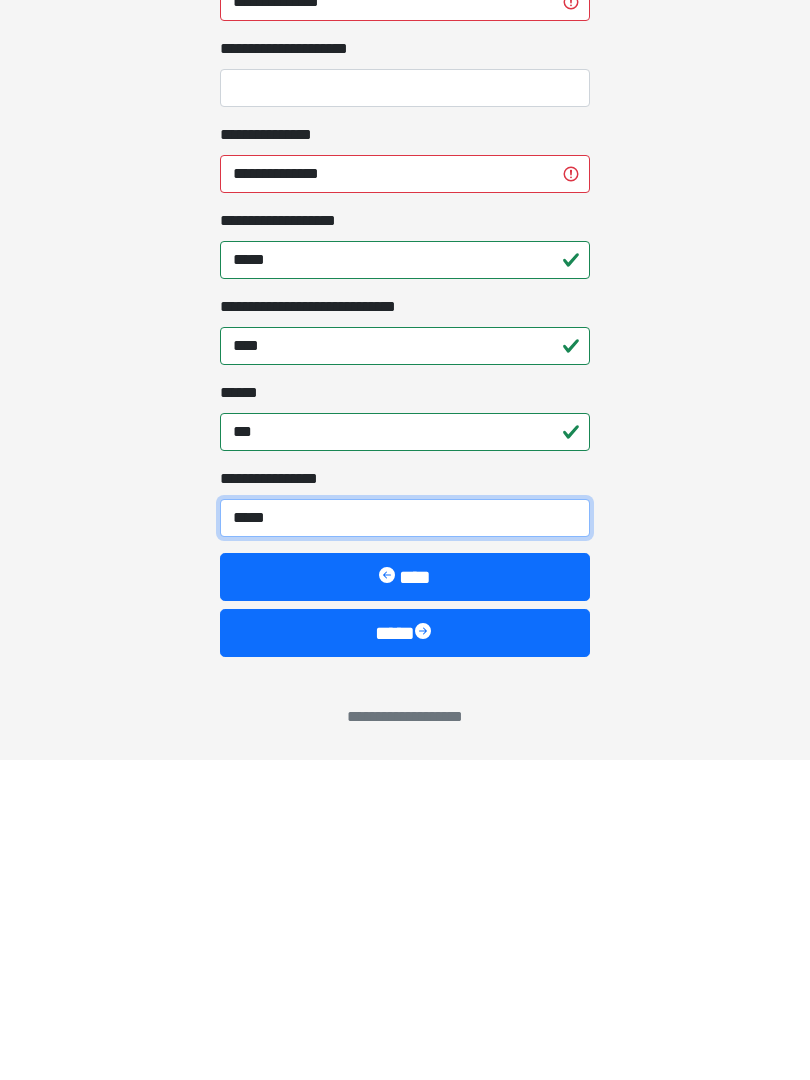 type on "*****" 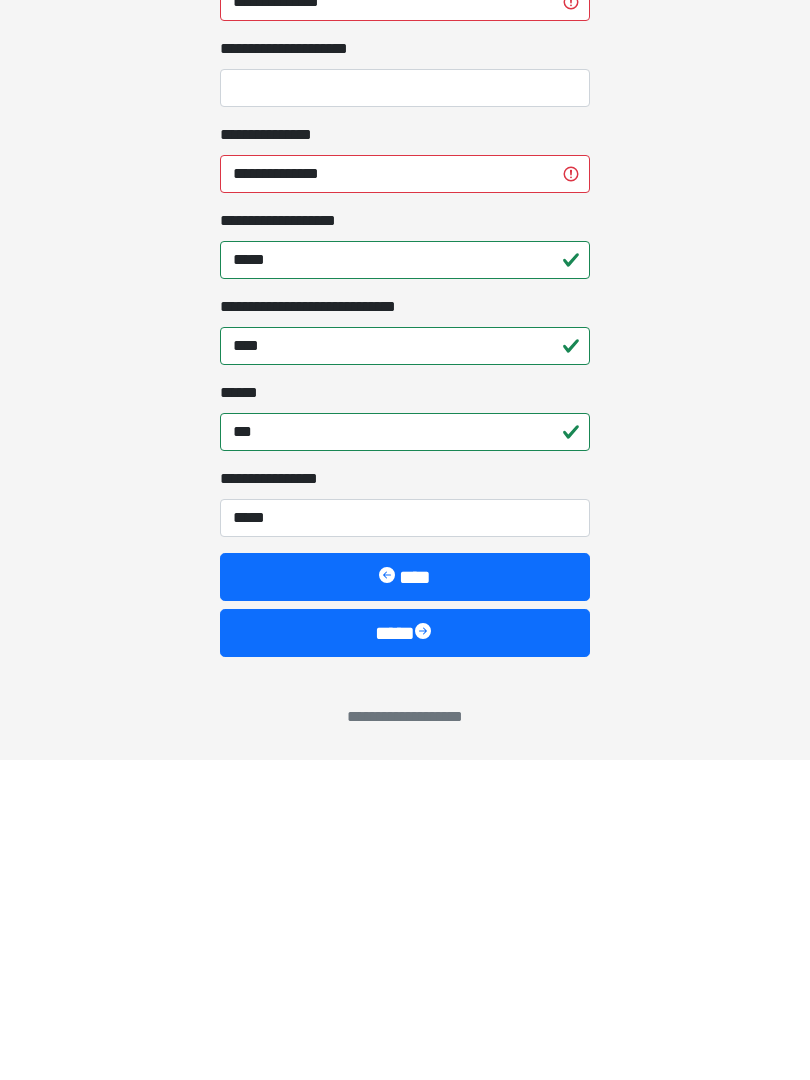 click on "****" at bounding box center (405, 953) 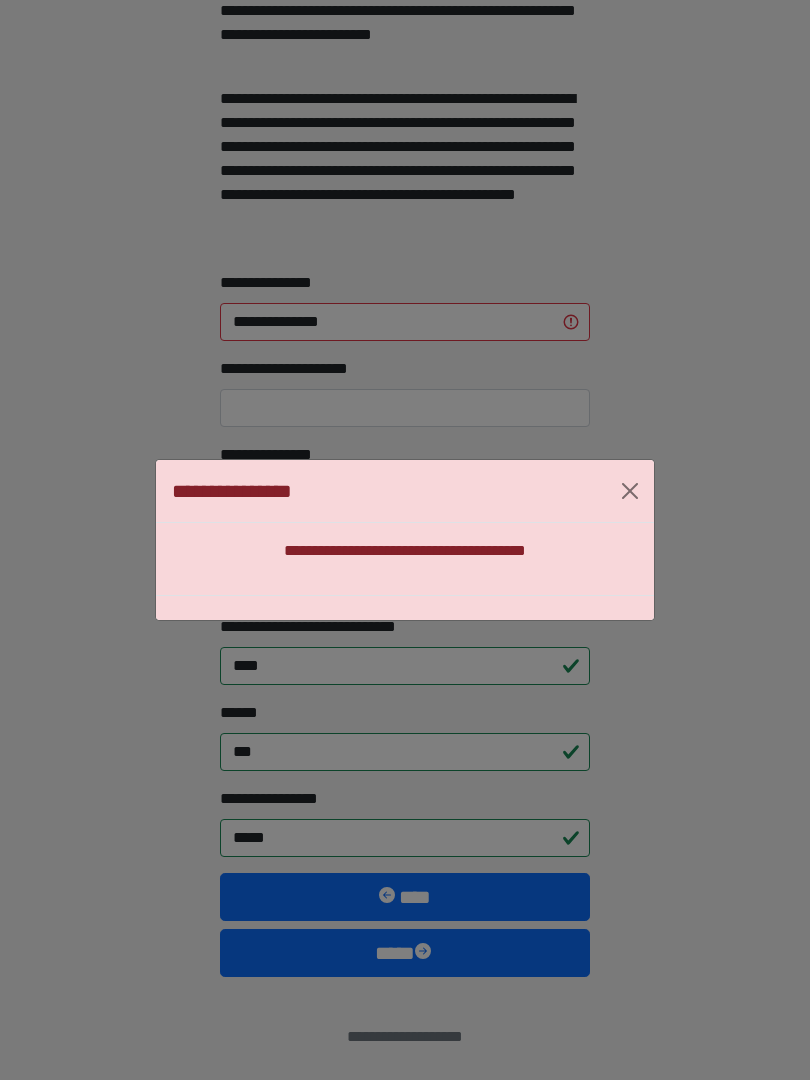 click at bounding box center [630, 491] 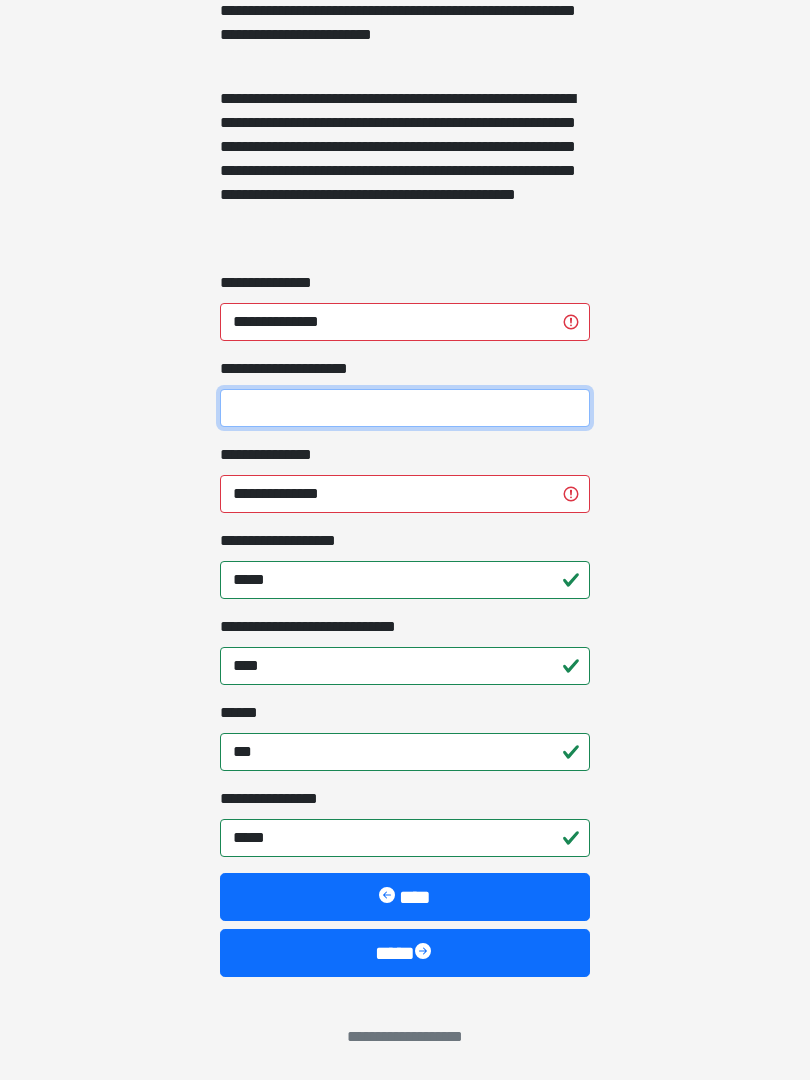 click on "**********" at bounding box center (405, 408) 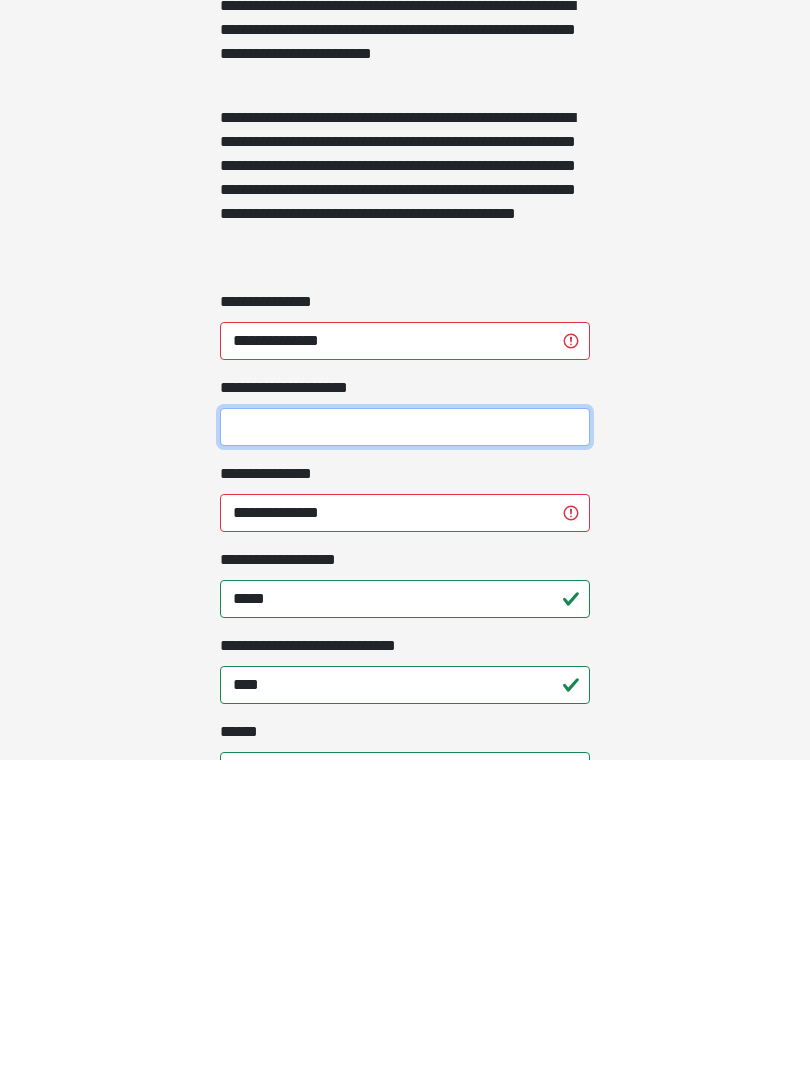 scroll, scrollTop: 1159, scrollLeft: 0, axis: vertical 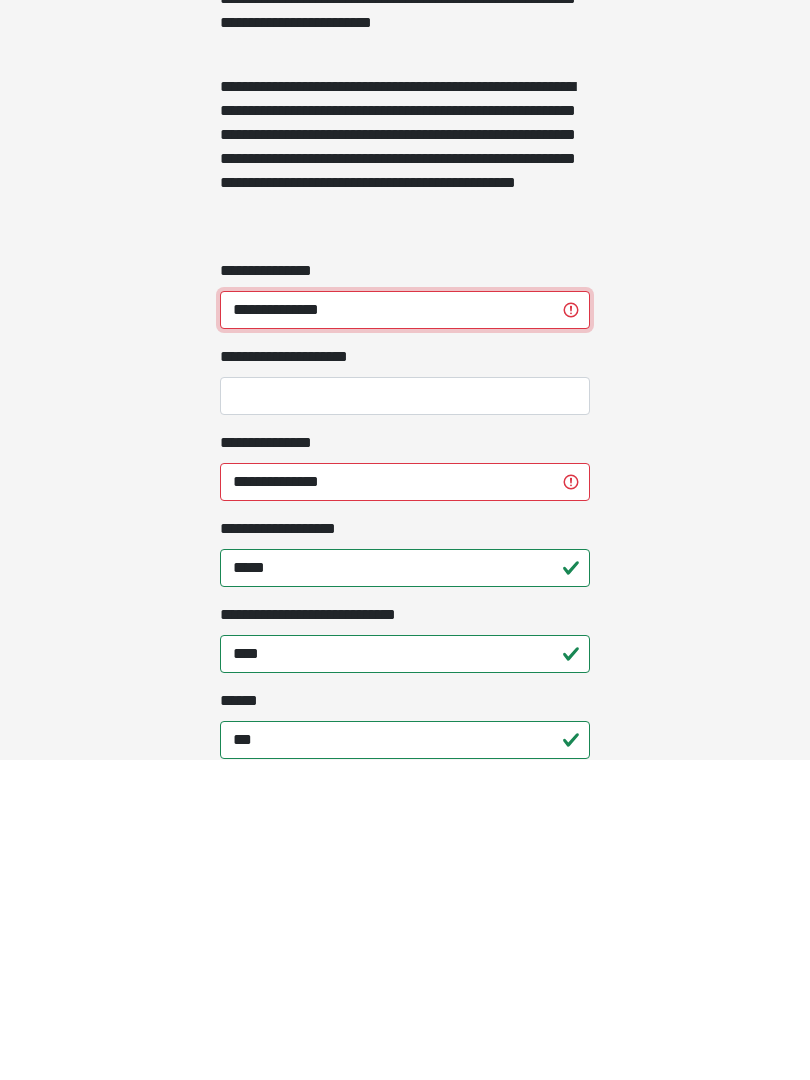 click on "**********" at bounding box center [405, 630] 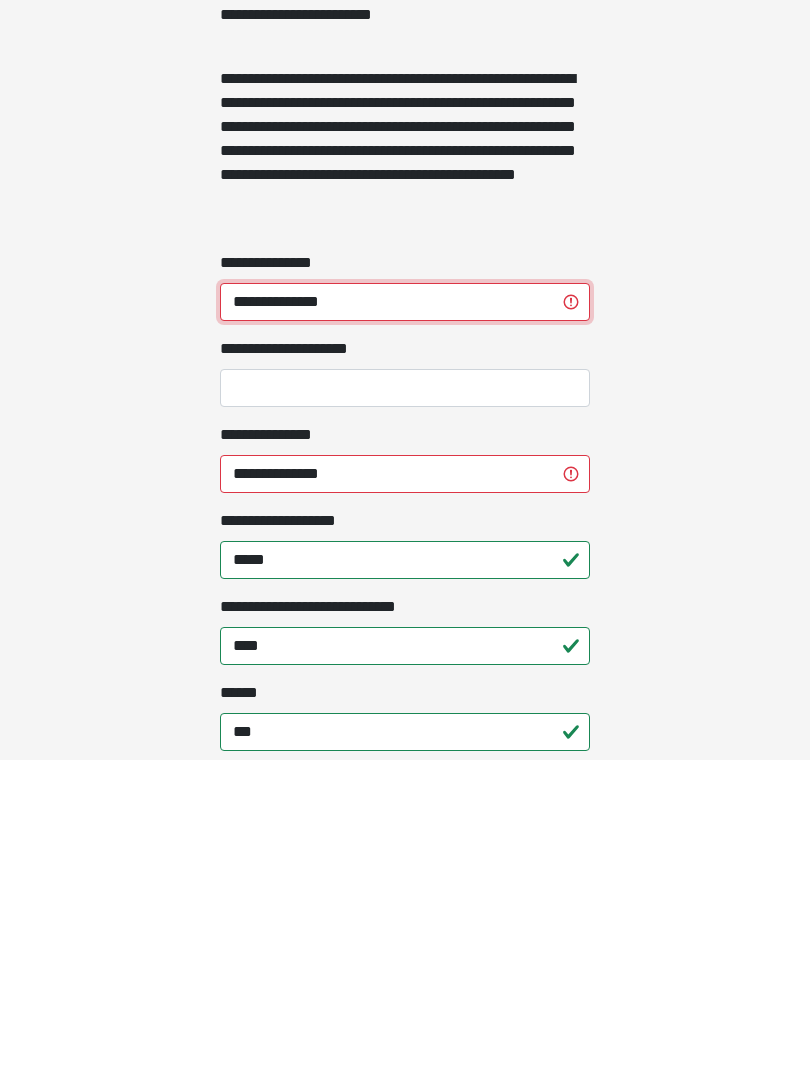 scroll, scrollTop: 1181, scrollLeft: 0, axis: vertical 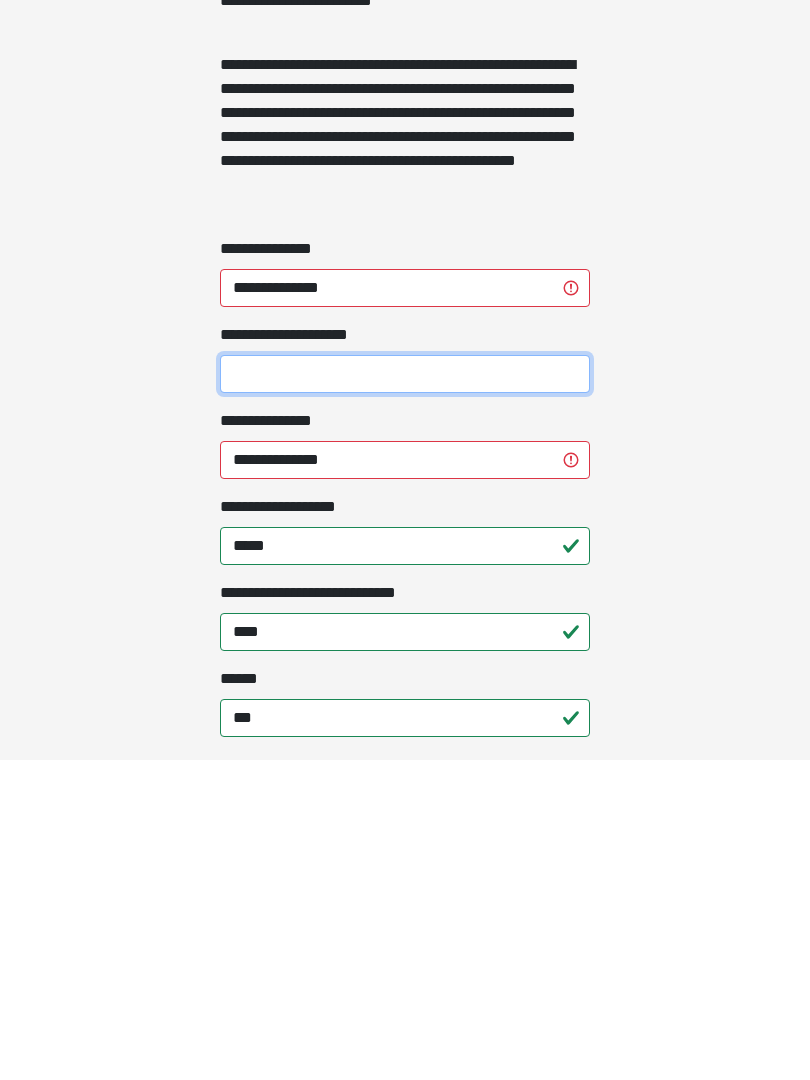 click on "**********" at bounding box center [405, 694] 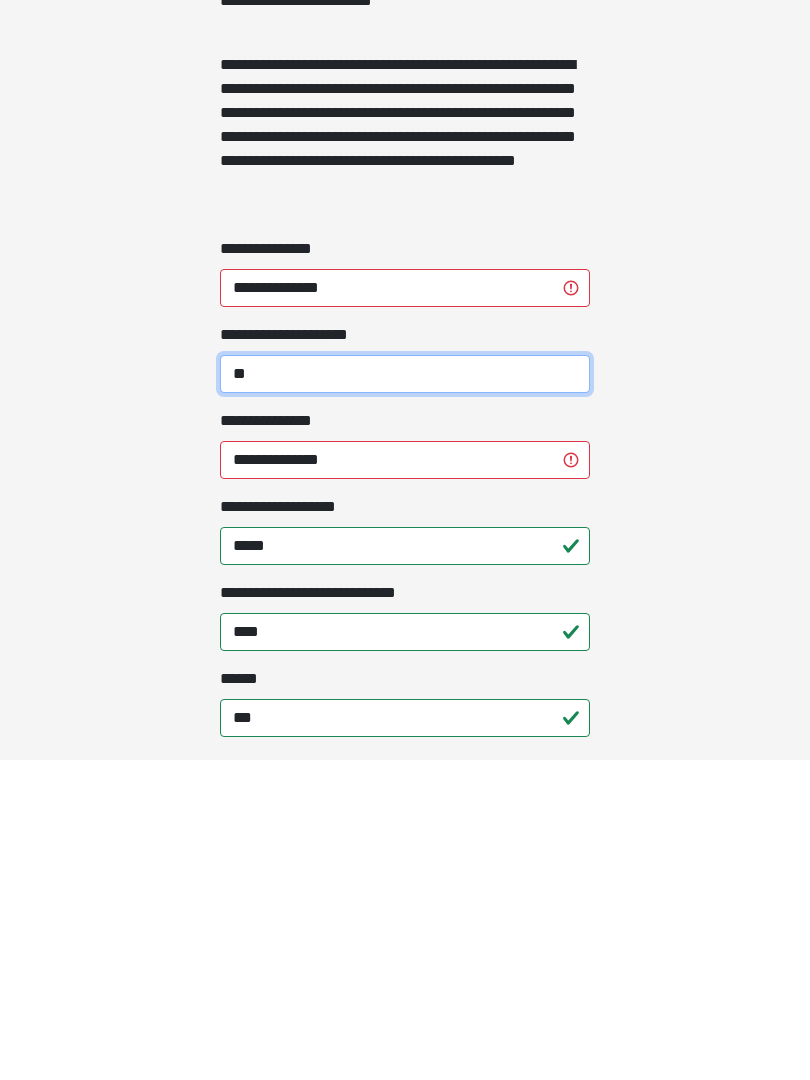 type on "*" 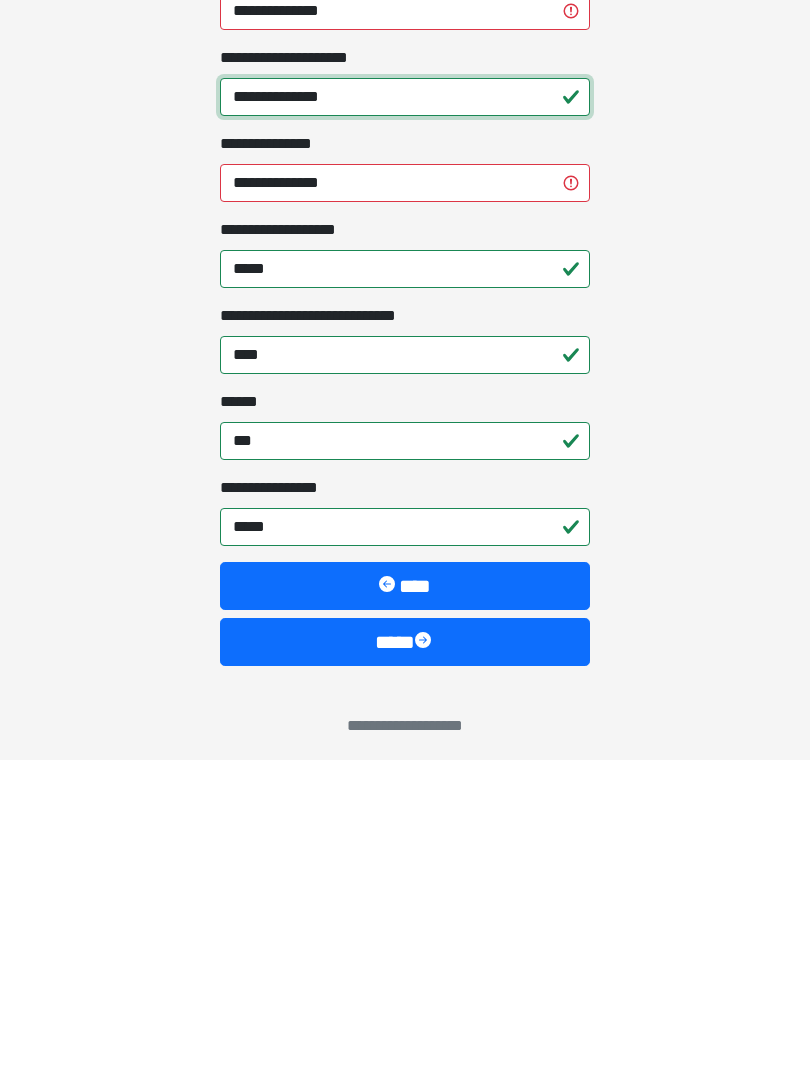 scroll, scrollTop: 1467, scrollLeft: 0, axis: vertical 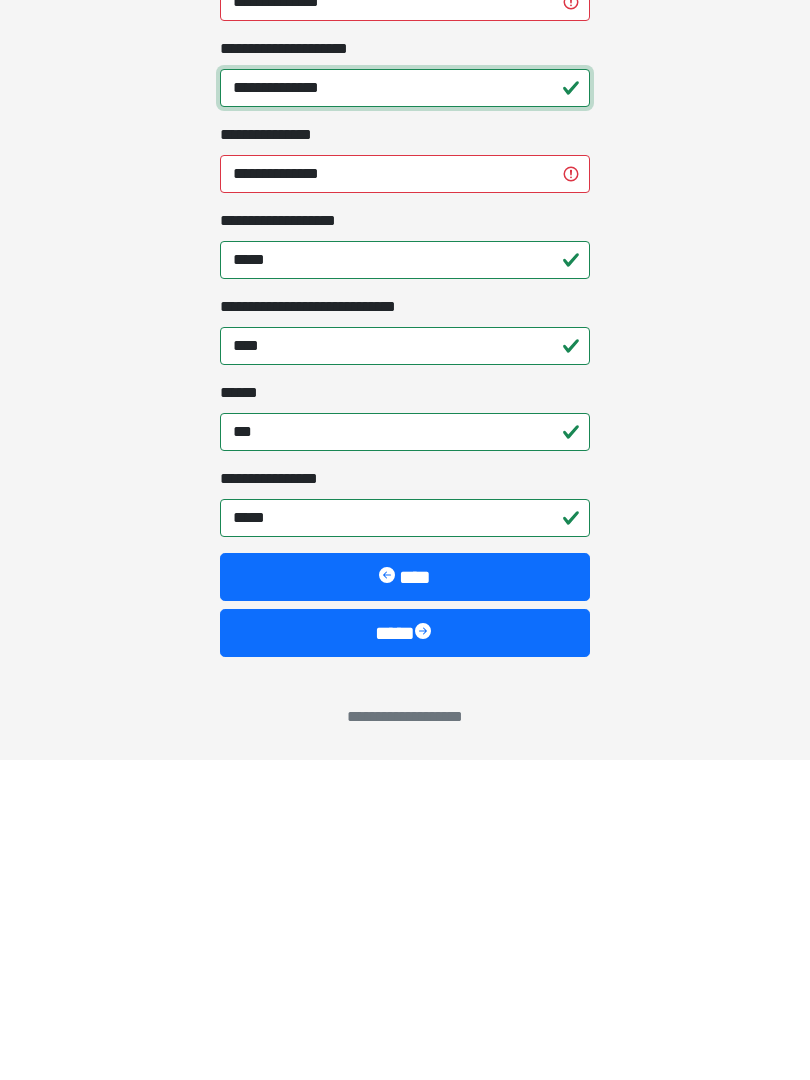 type on "**********" 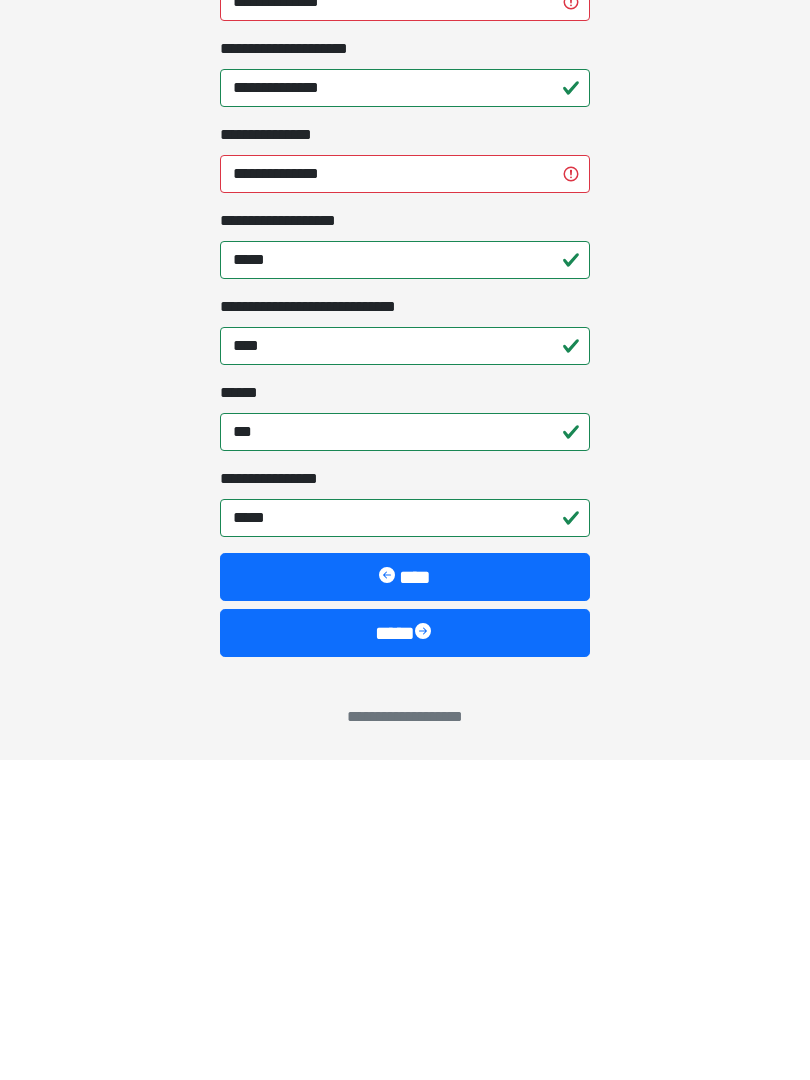 click on "****" at bounding box center (405, 953) 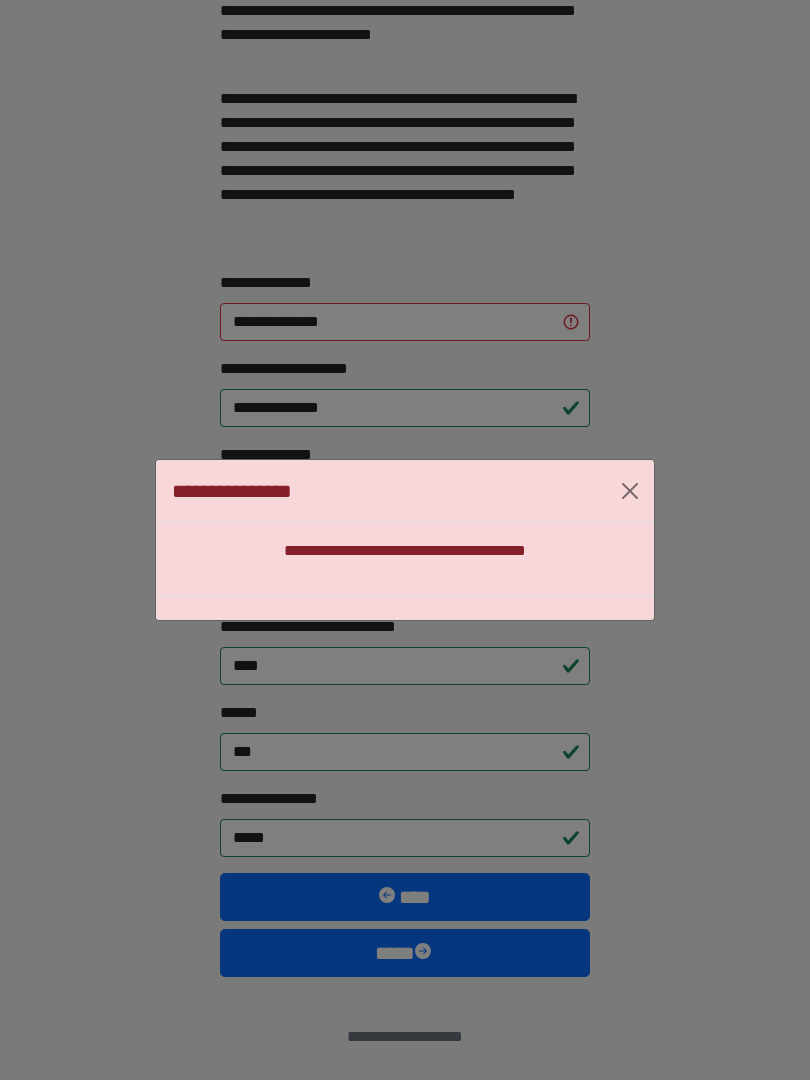 click at bounding box center (630, 491) 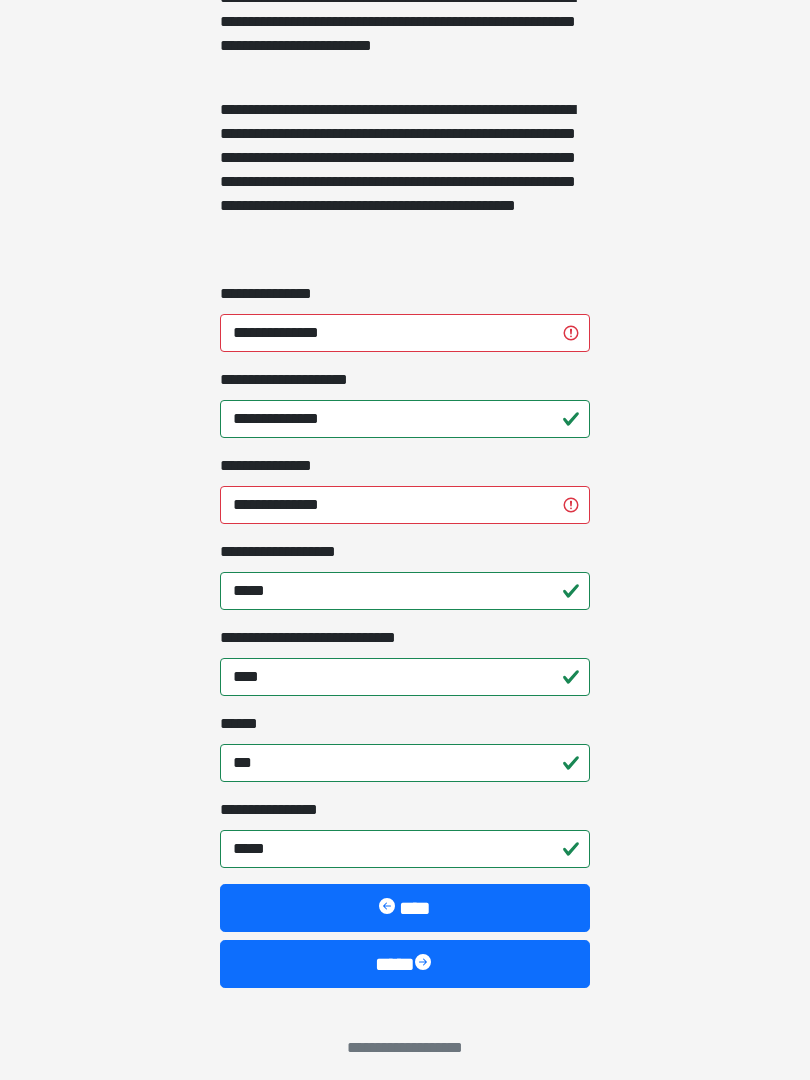scroll, scrollTop: 1467, scrollLeft: 0, axis: vertical 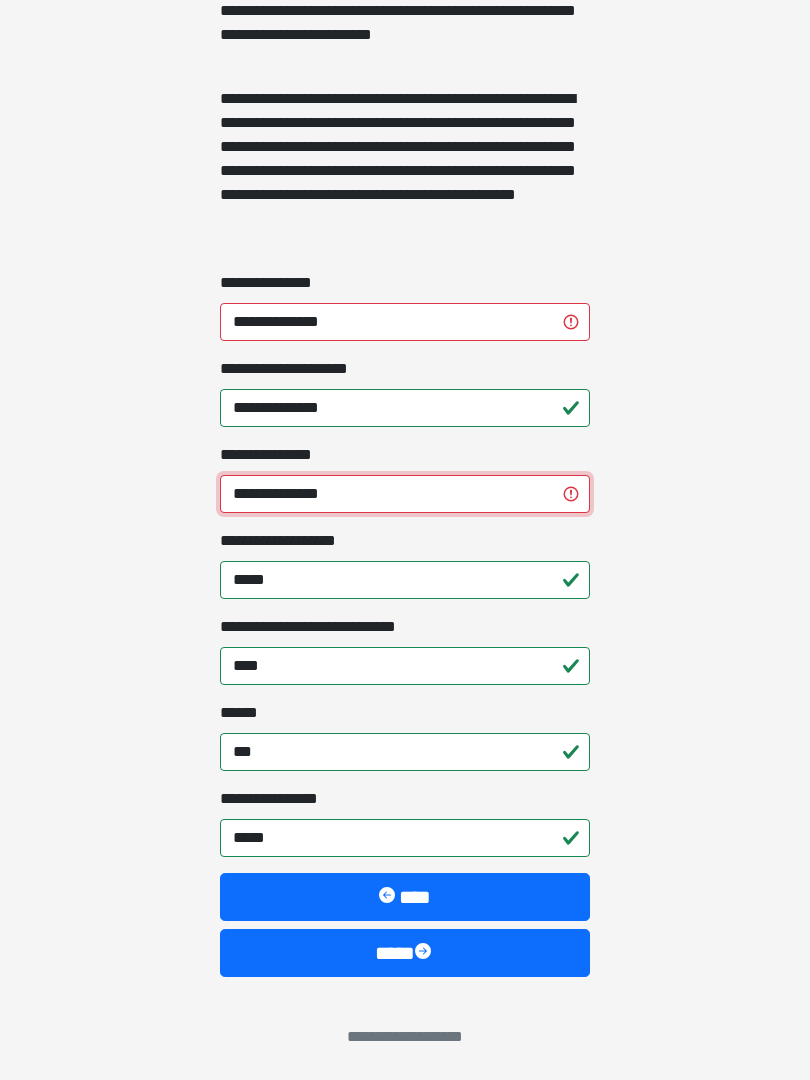 click on "**********" at bounding box center [405, 494] 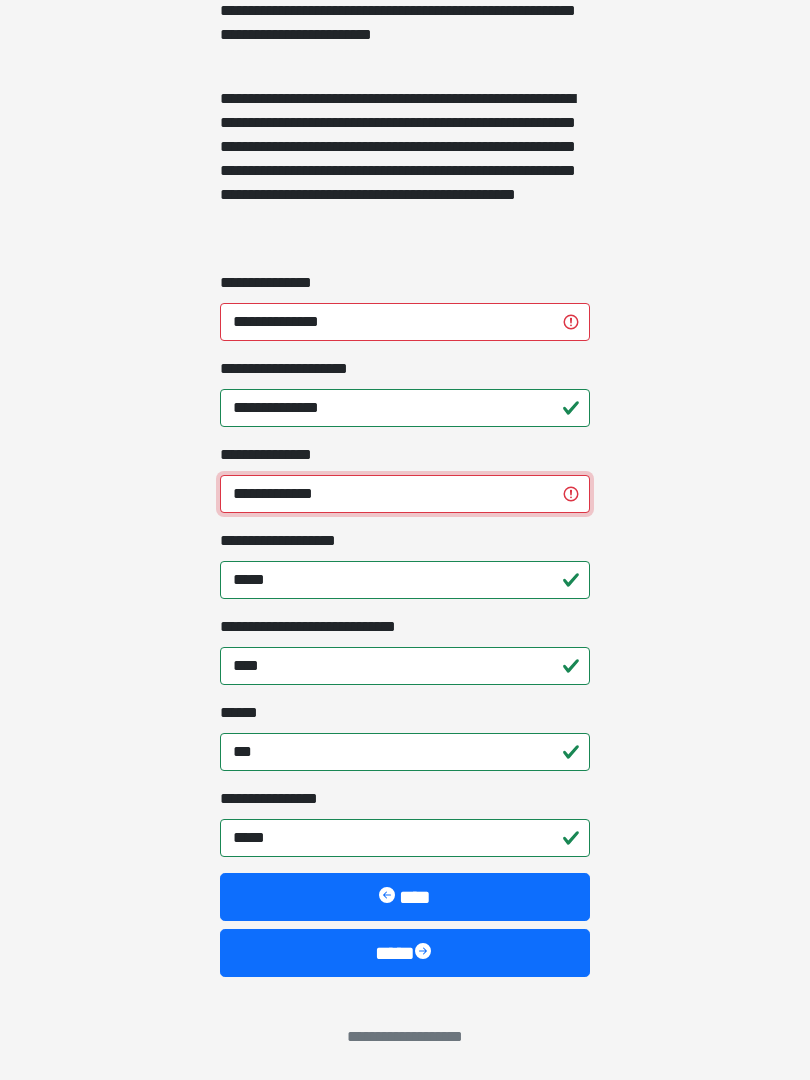 type on "**********" 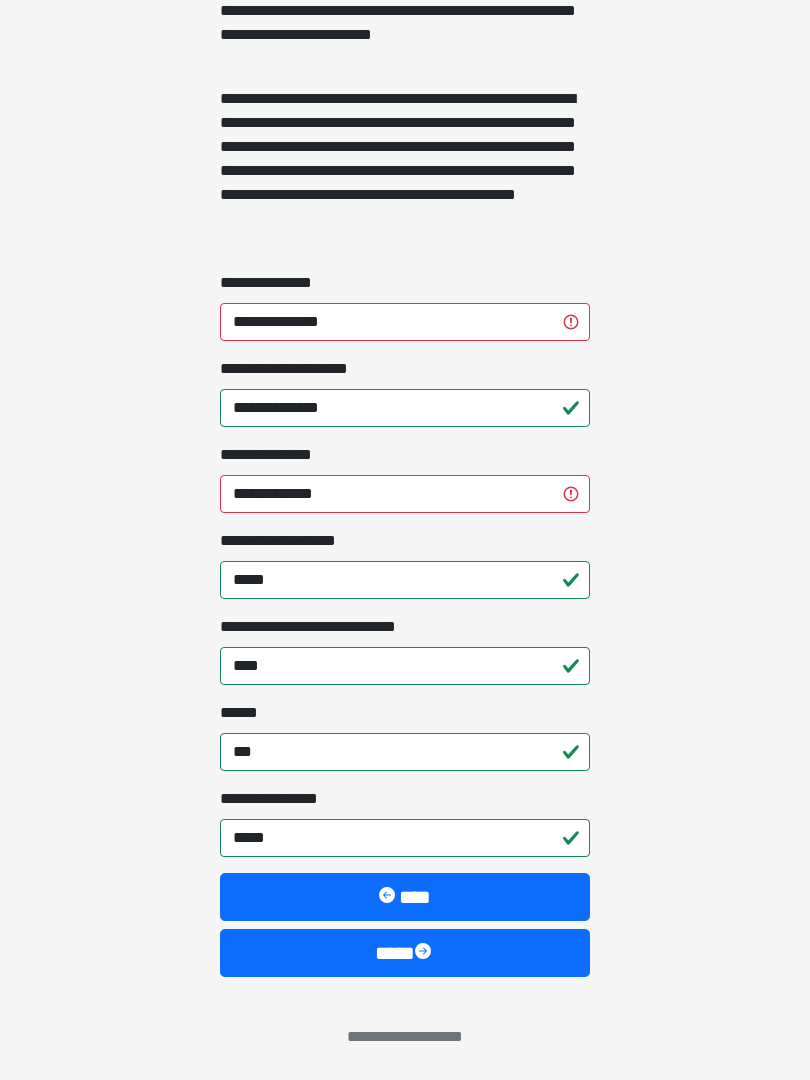 click on "**********" at bounding box center [405, -927] 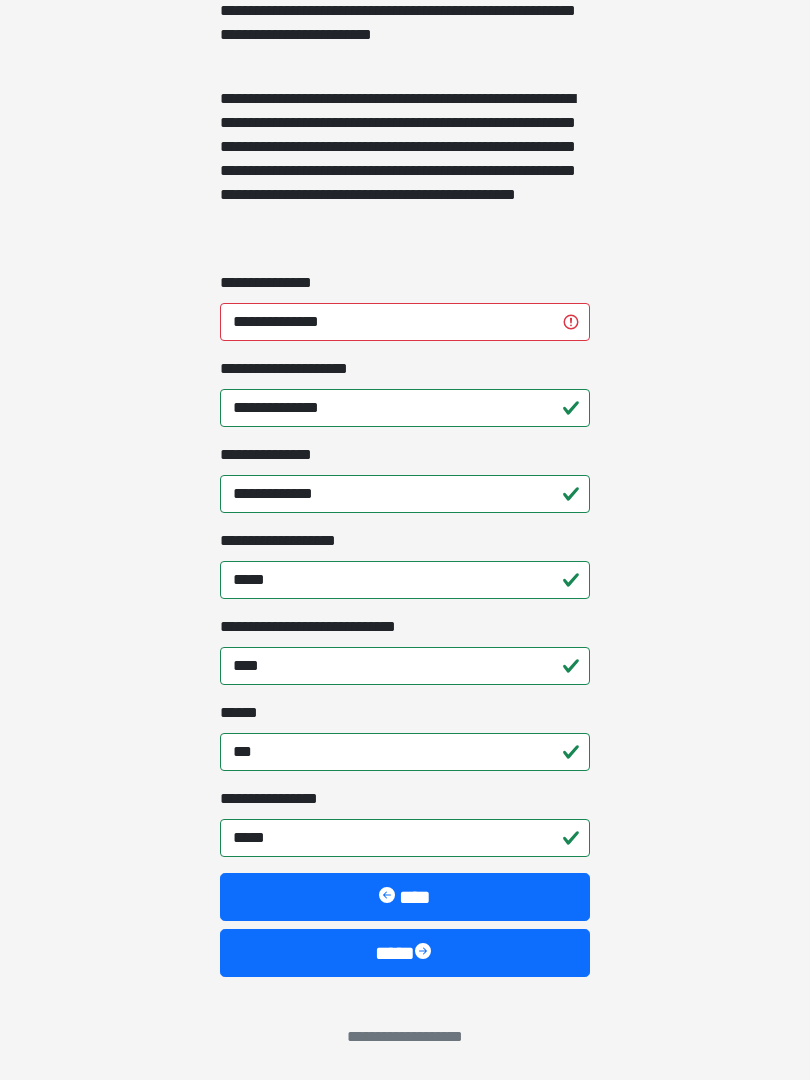 click on "****" at bounding box center (405, 953) 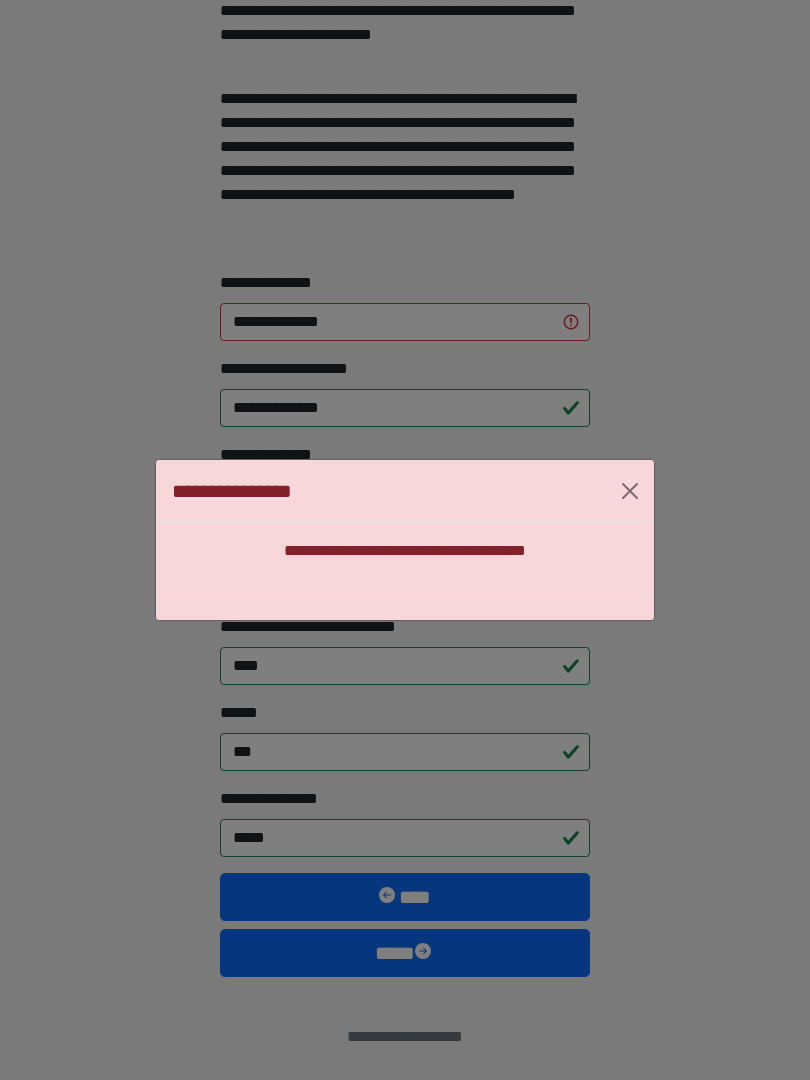 click at bounding box center [630, 491] 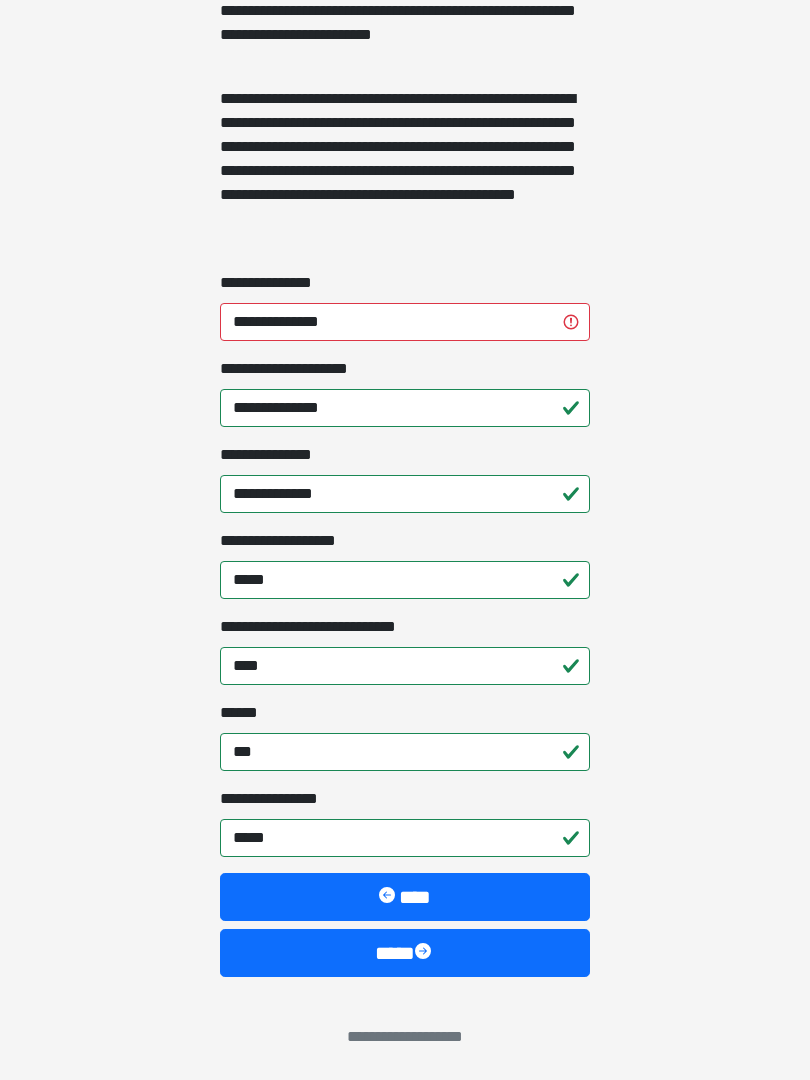 click on "**********" at bounding box center (405, 322) 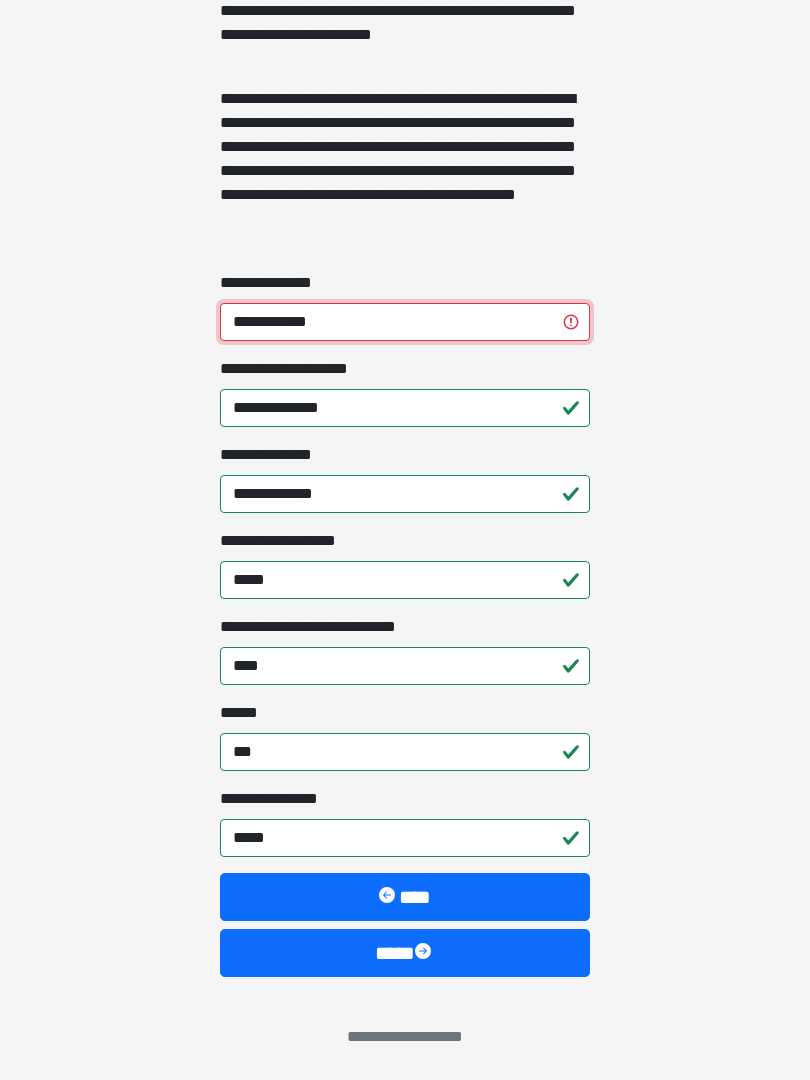 type on "**********" 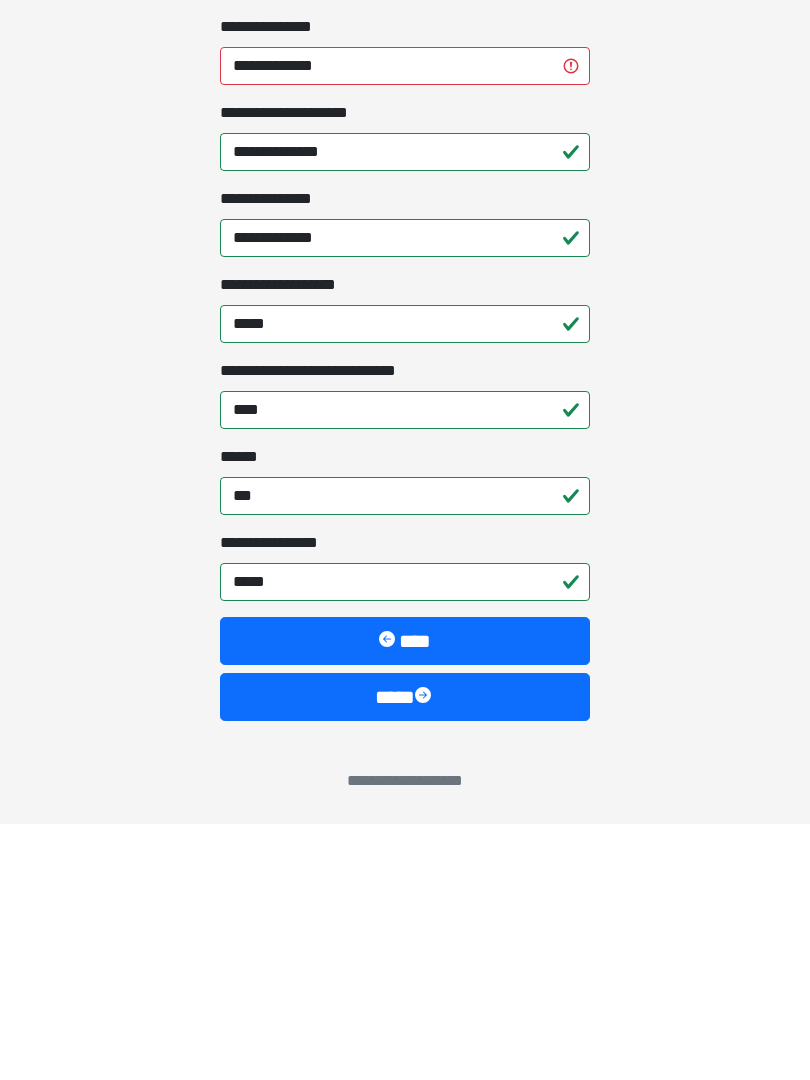 click on "****" at bounding box center [405, 953] 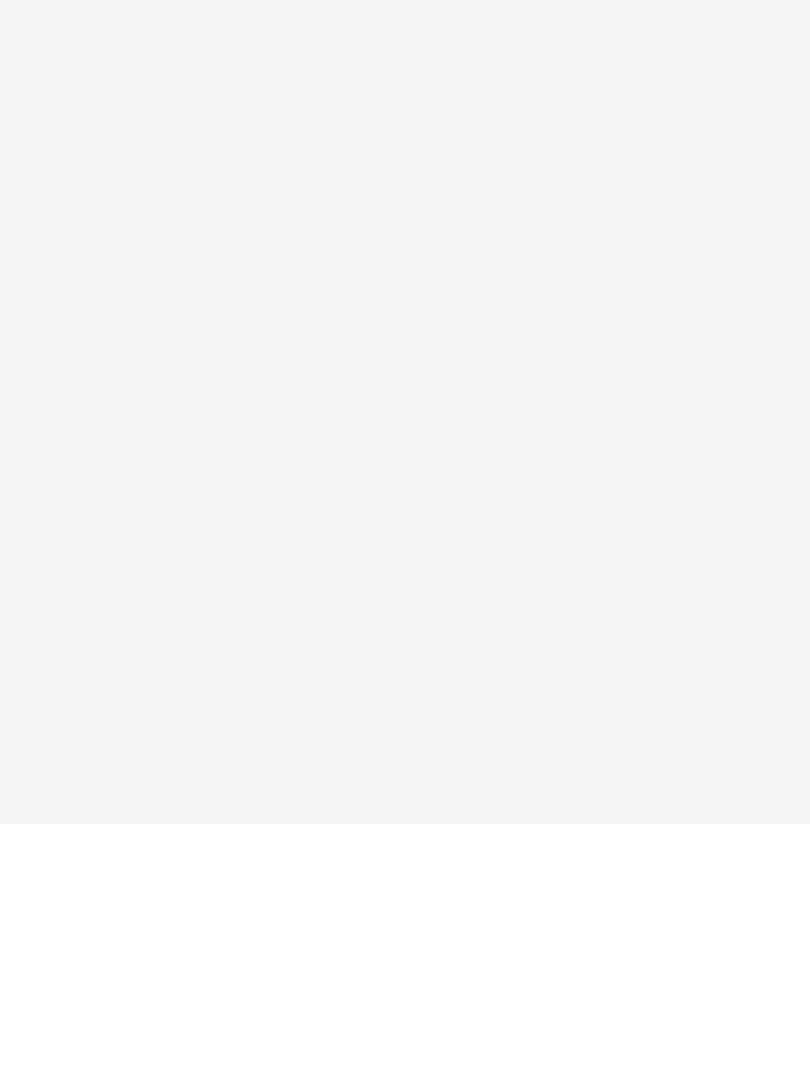 scroll, scrollTop: 0, scrollLeft: 0, axis: both 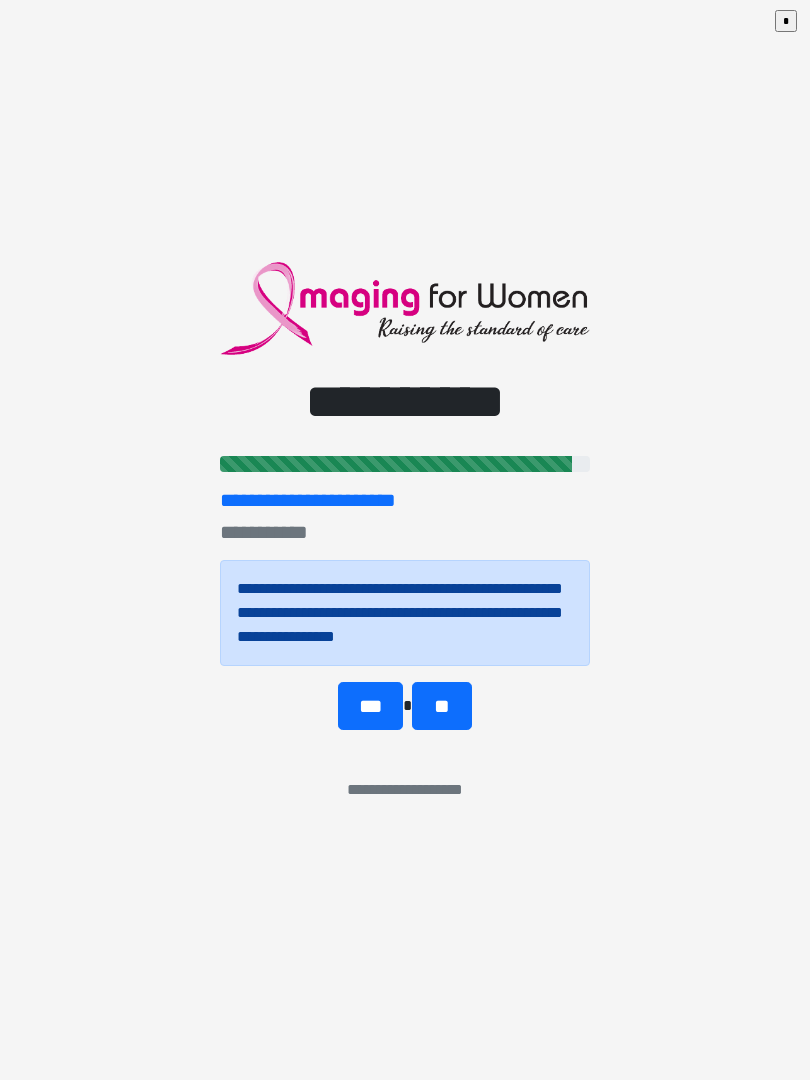 click on "***" at bounding box center [370, 706] 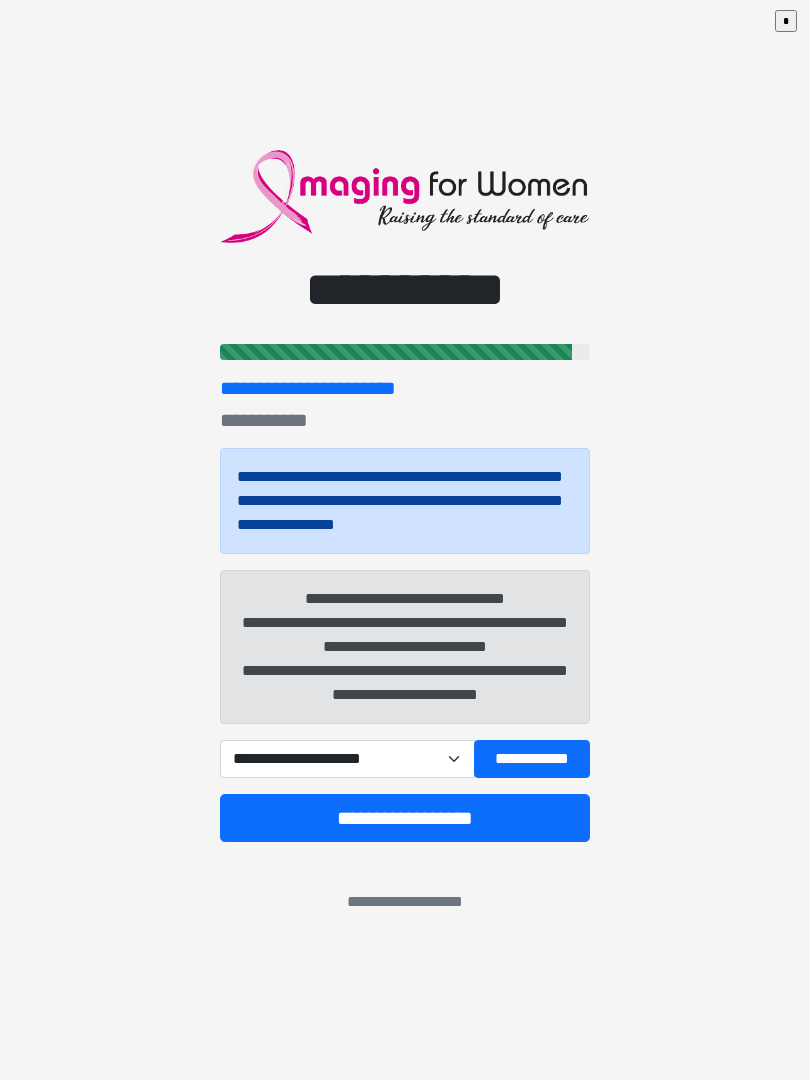 click on "**********" at bounding box center [347, 759] 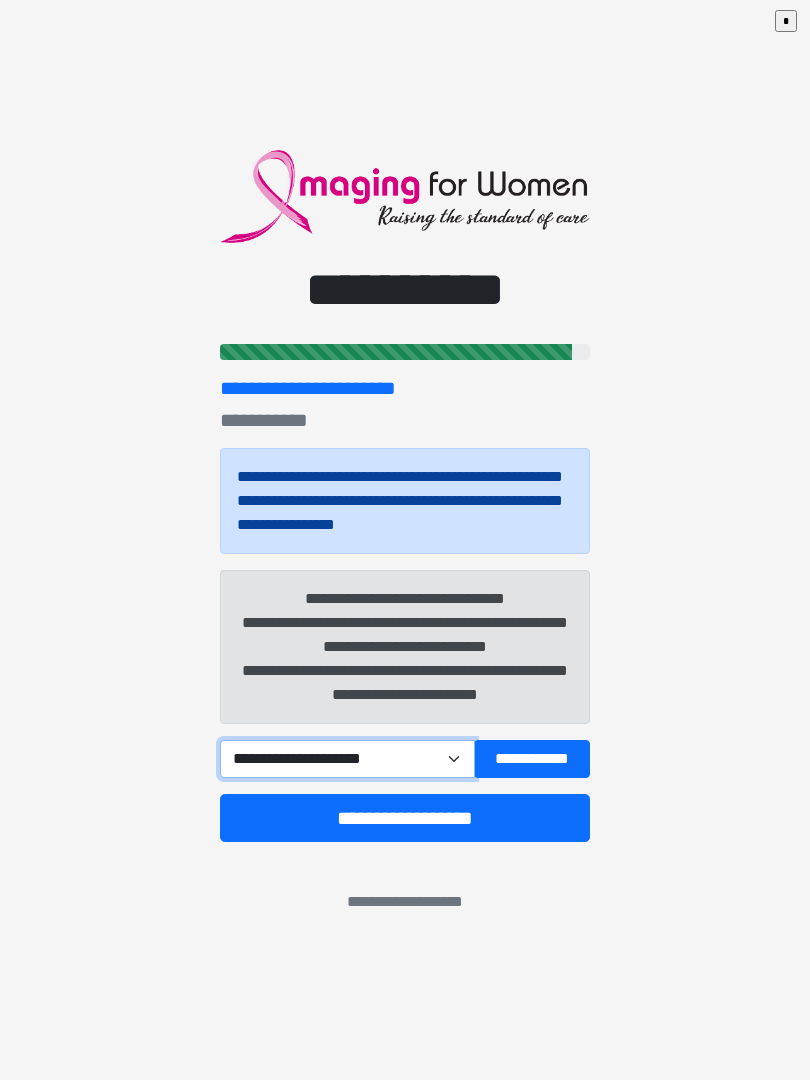 select on "****" 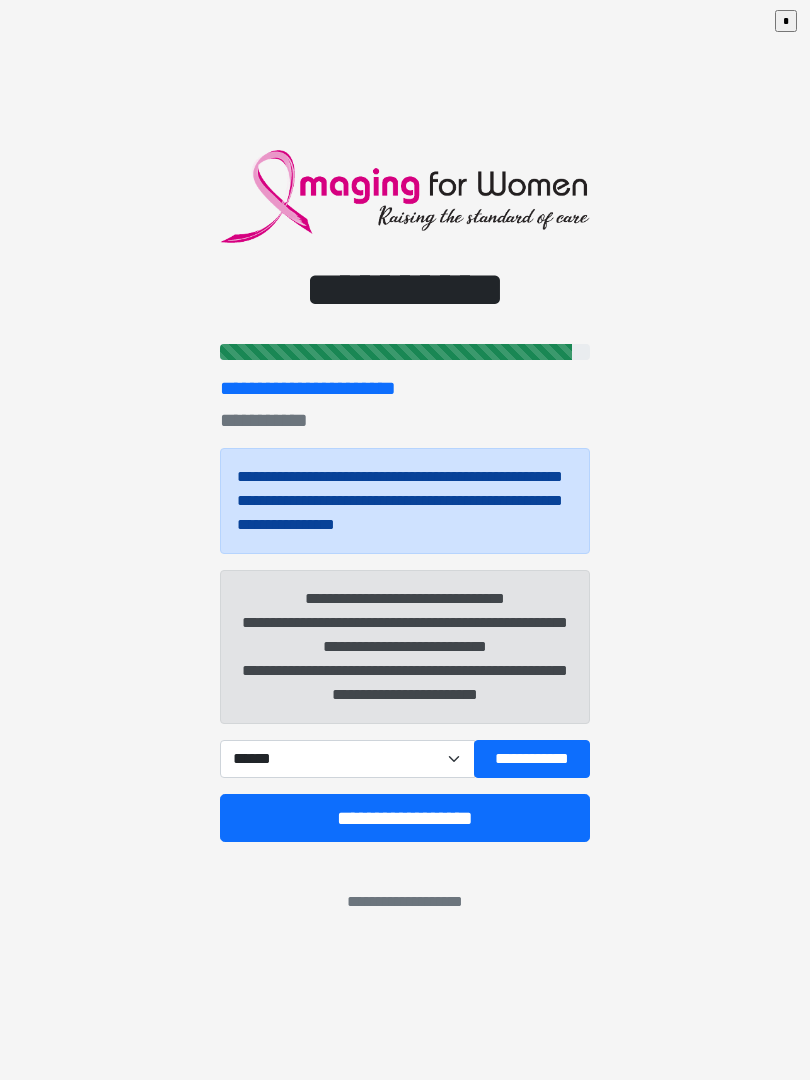 click on "**********" at bounding box center (405, 818) 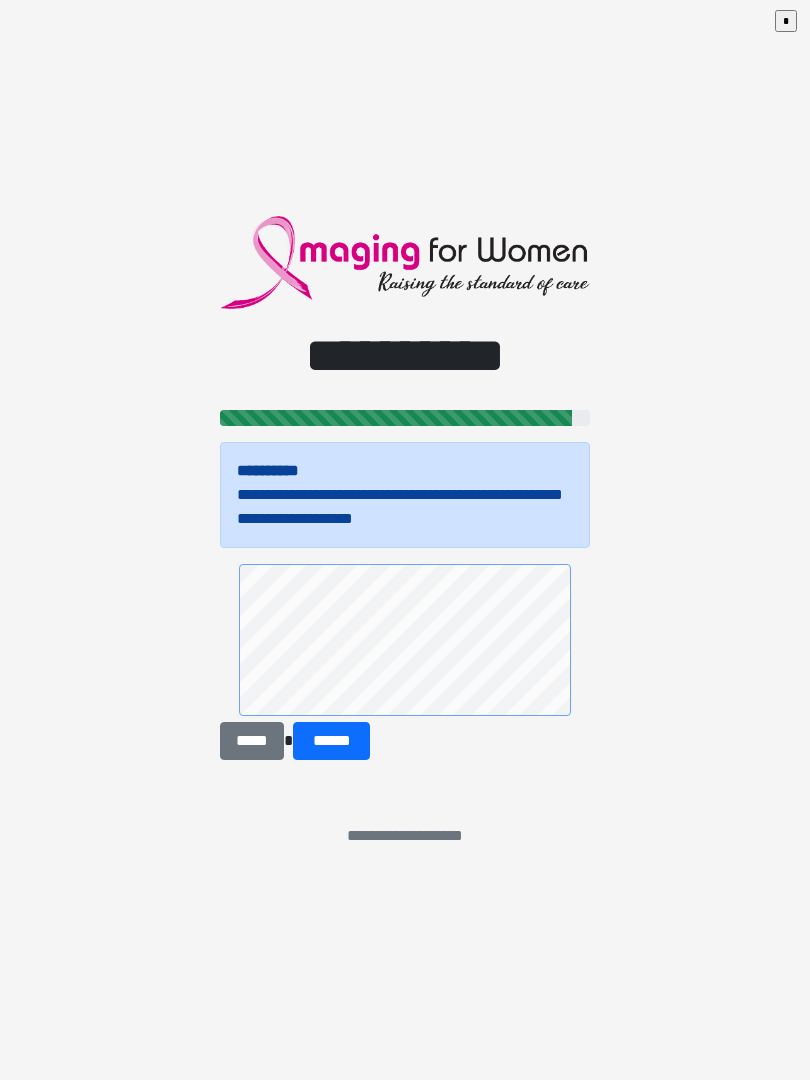 click on "******" at bounding box center [331, 741] 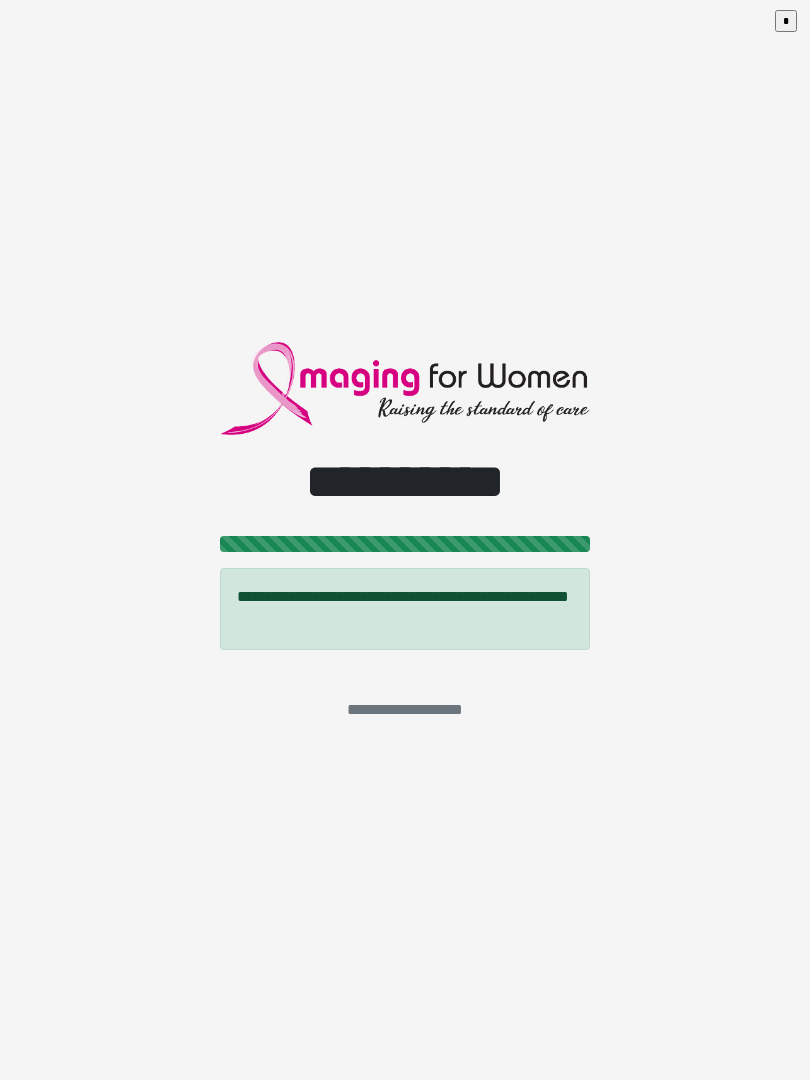 click on "*" at bounding box center [786, 21] 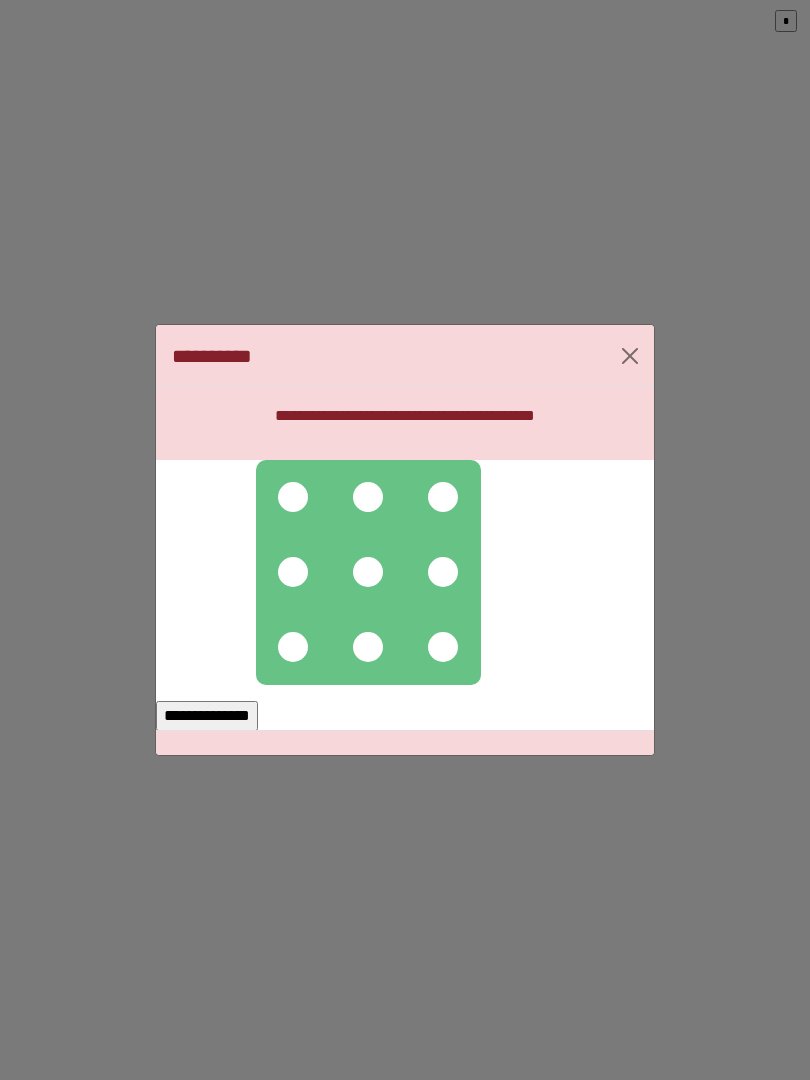 click at bounding box center [293, 497] 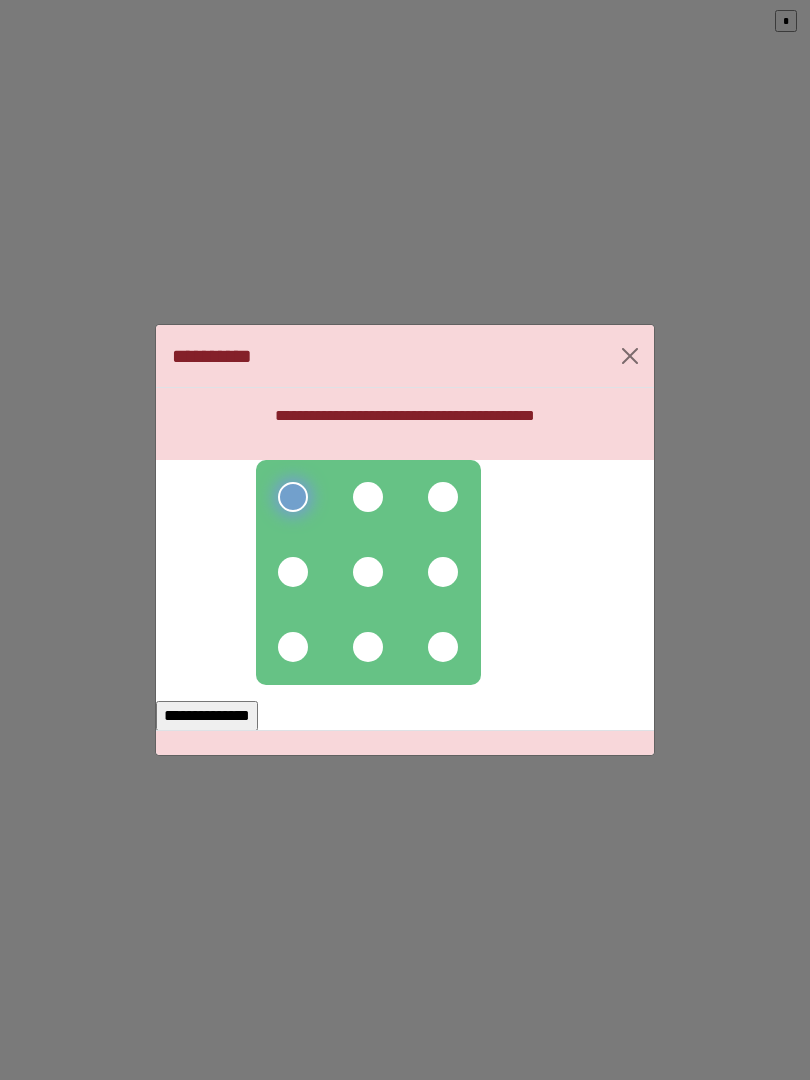 click at bounding box center [368, 497] 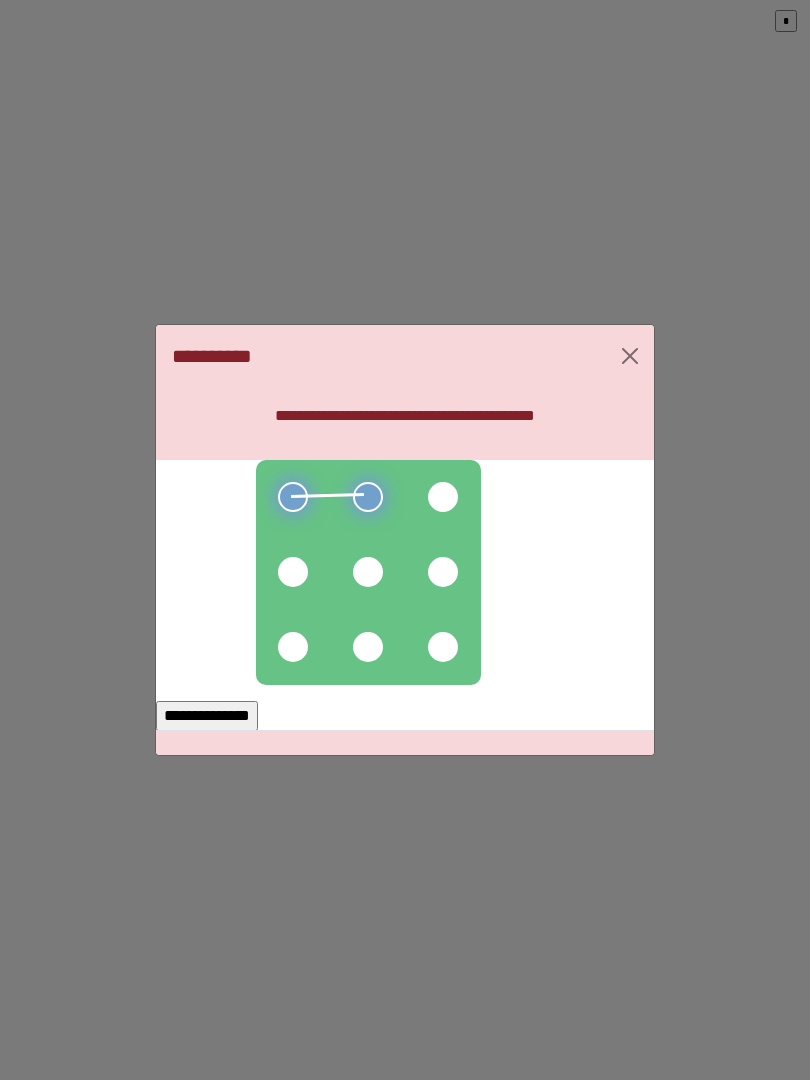 click at bounding box center [368, 572] 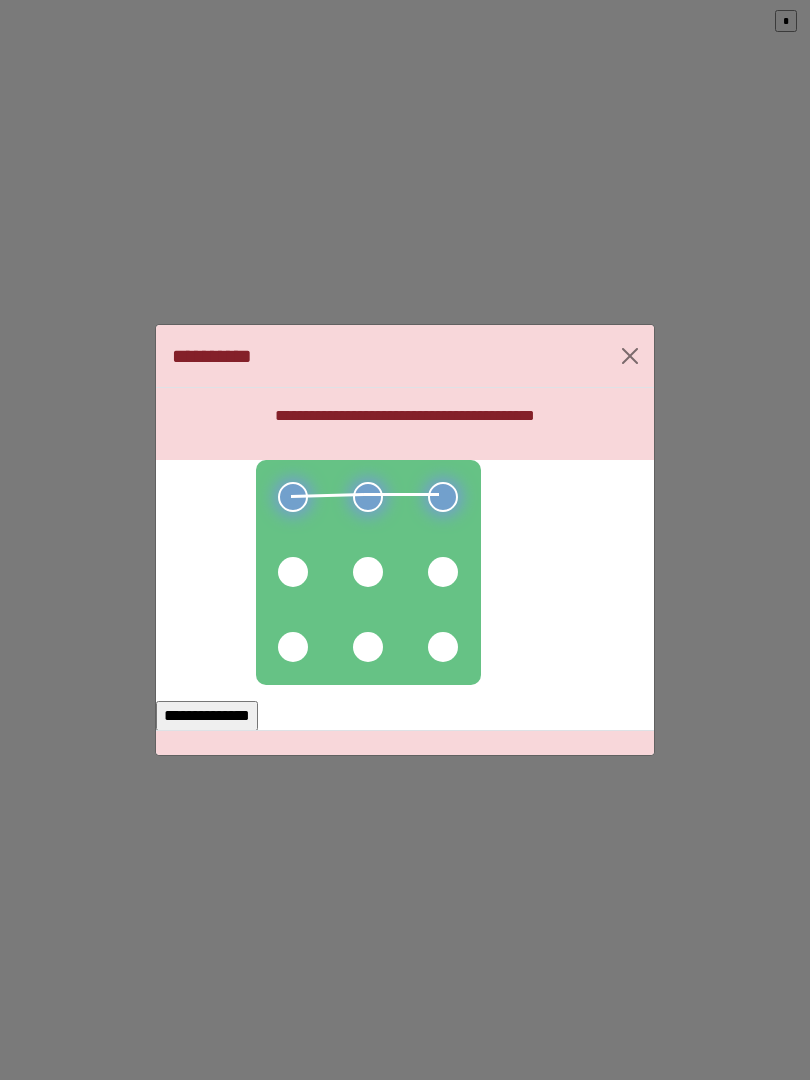 click at bounding box center [443, 572] 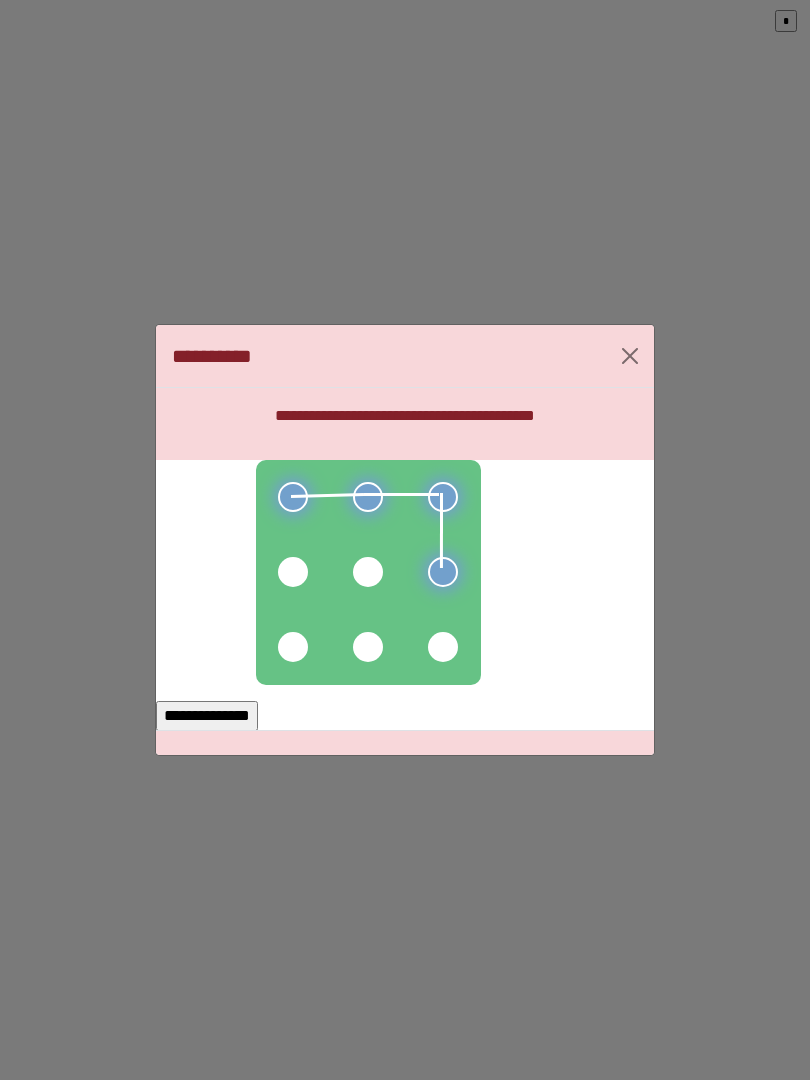 click at bounding box center [368, 572] 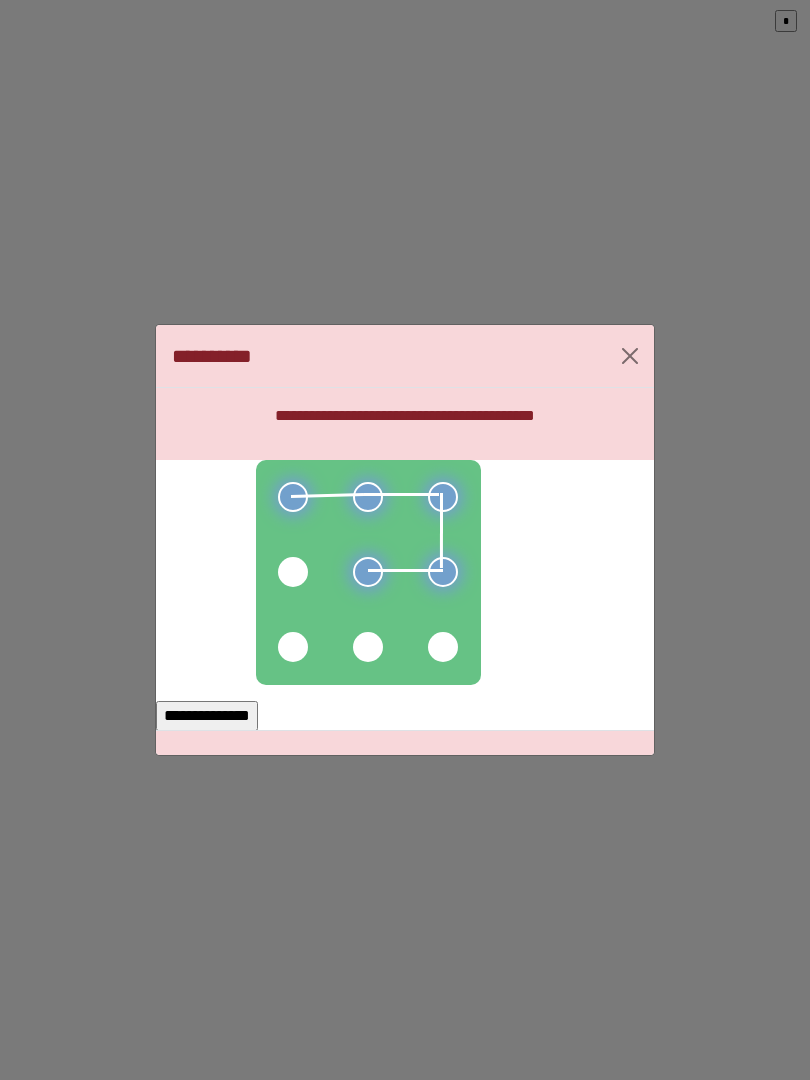 click at bounding box center [293, 572] 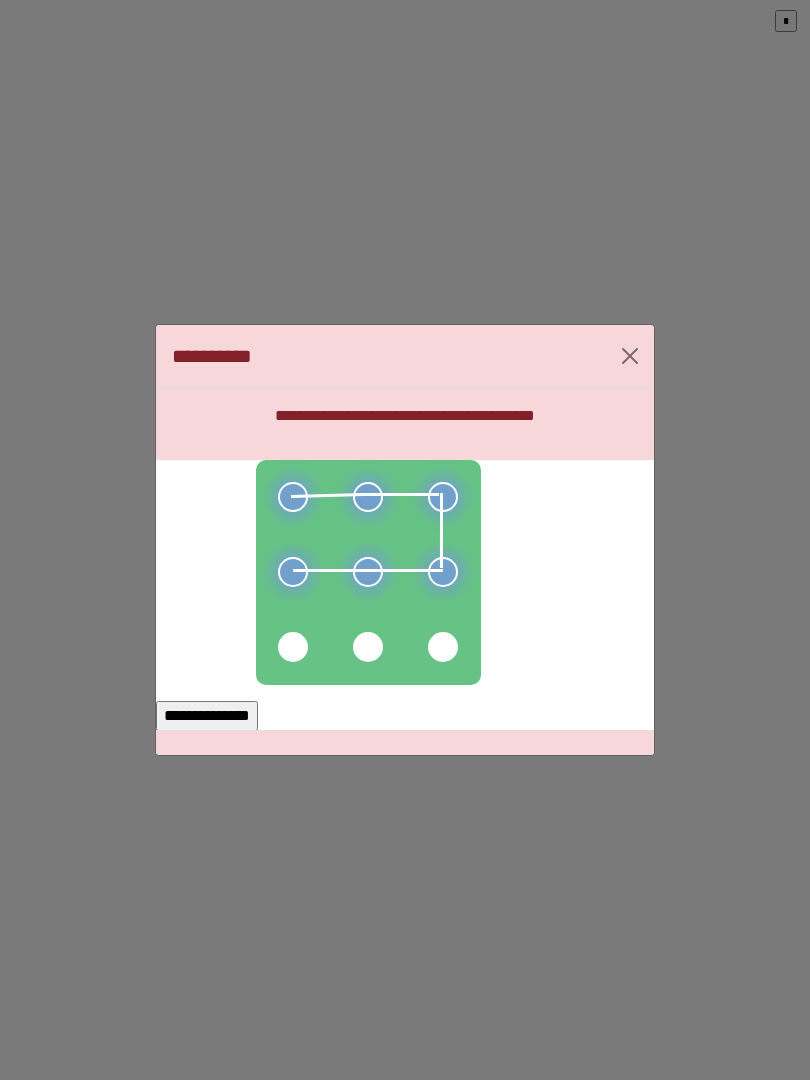 click on "**********" at bounding box center [207, 716] 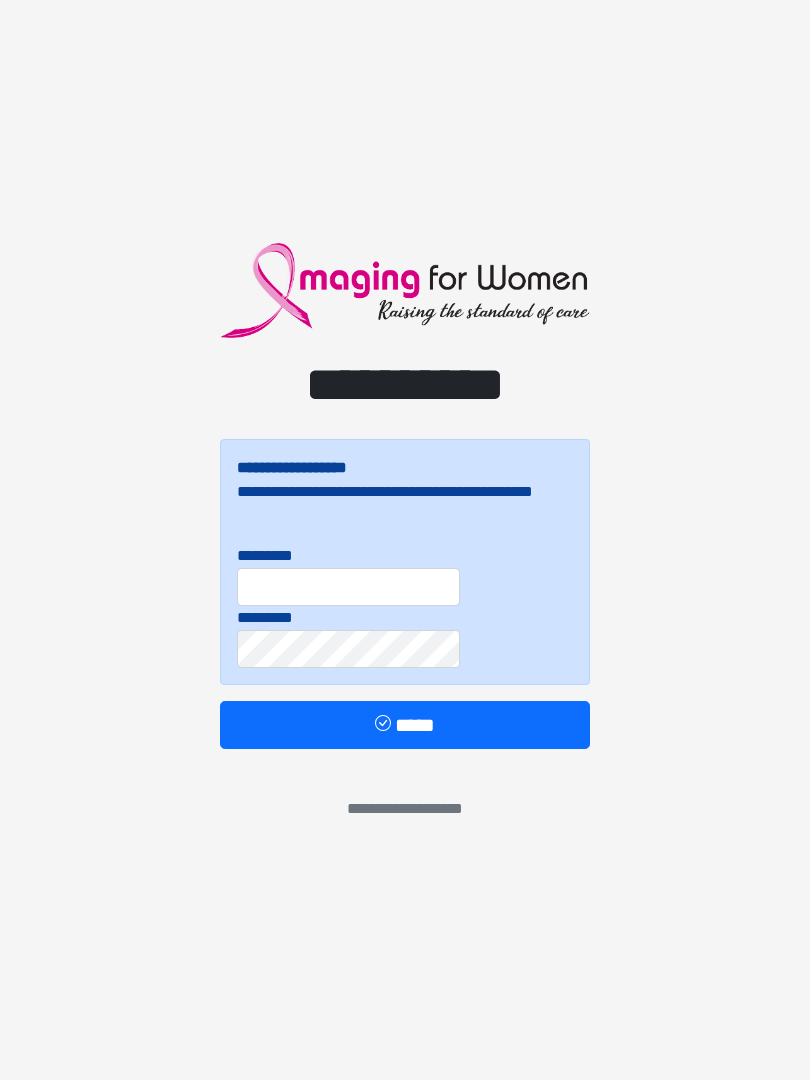 scroll, scrollTop: 0, scrollLeft: 0, axis: both 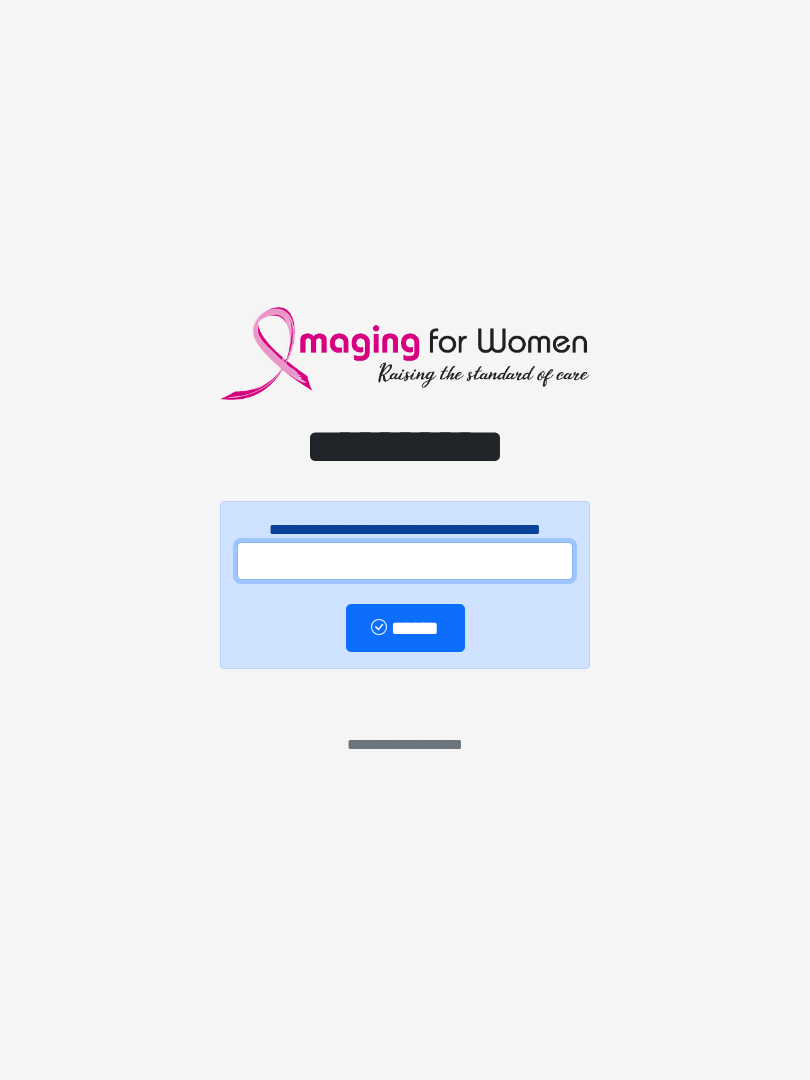 click at bounding box center (405, 561) 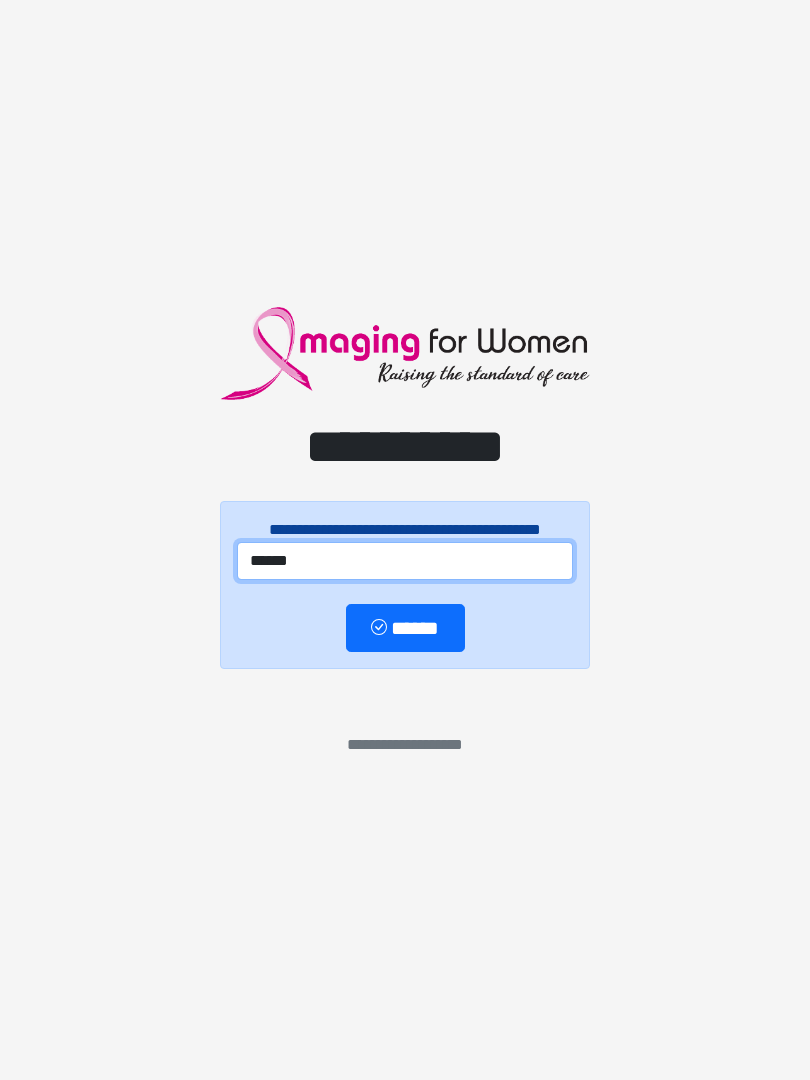 type on "******" 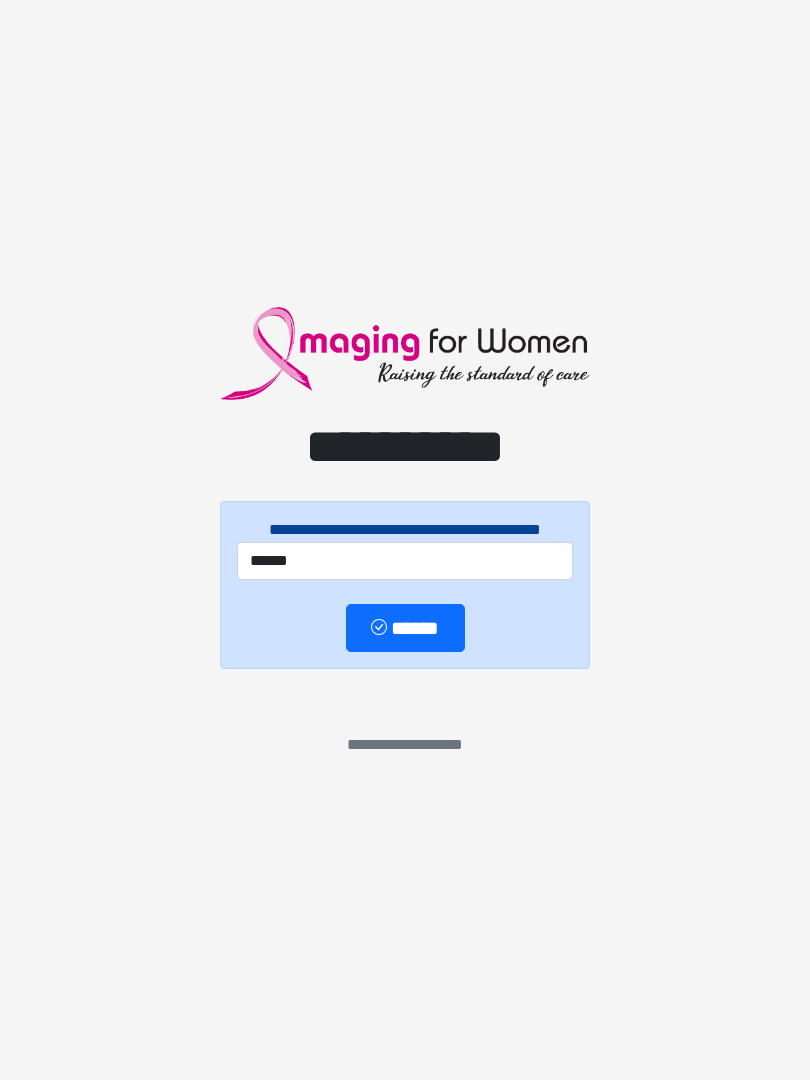 click on "******" at bounding box center (405, 628) 